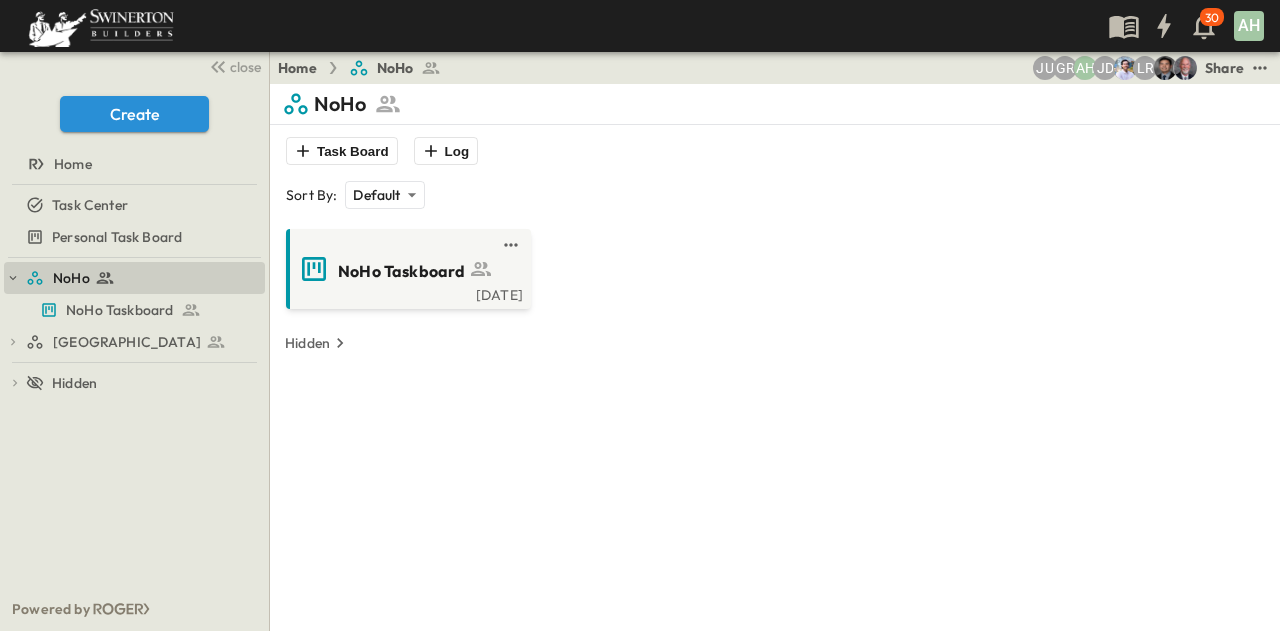 scroll, scrollTop: 0, scrollLeft: 0, axis: both 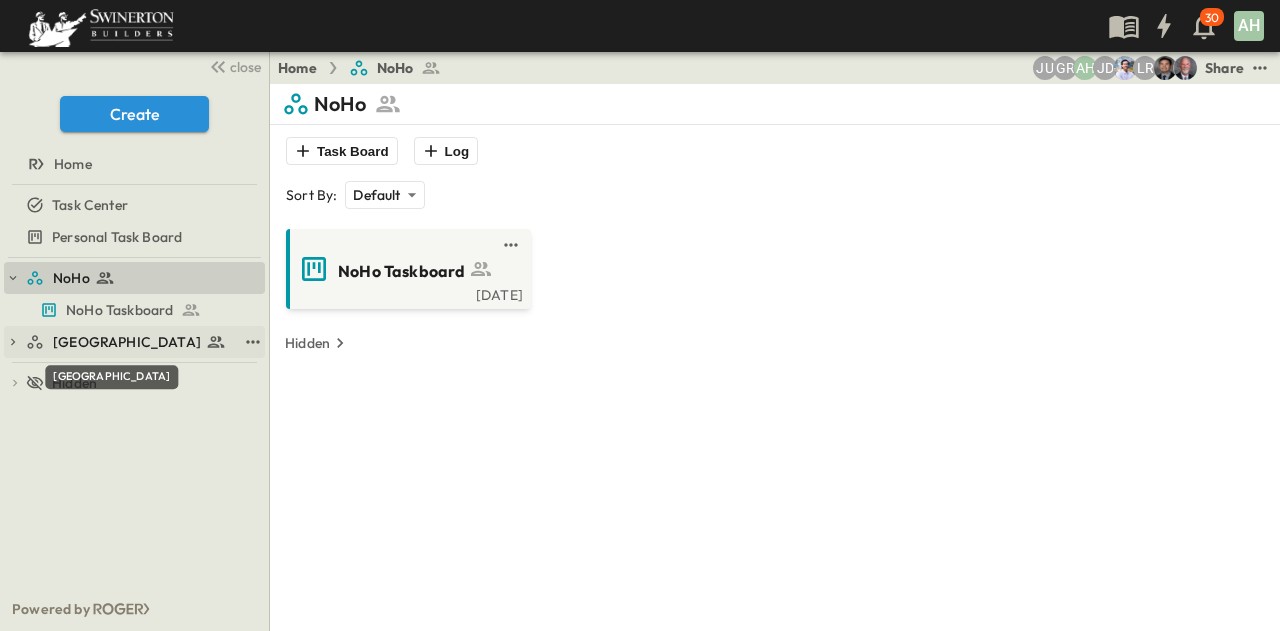 click on "[GEOGRAPHIC_DATA]" at bounding box center [127, 342] 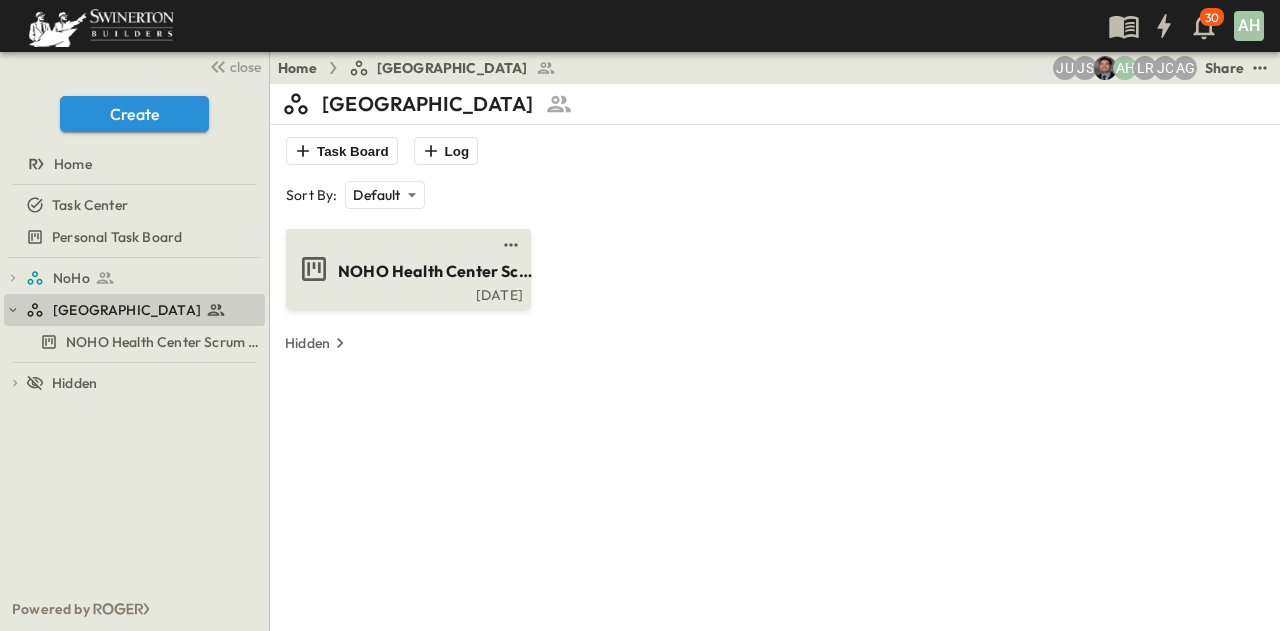 click on "NOHO Health Center Scrum Board" at bounding box center (435, 271) 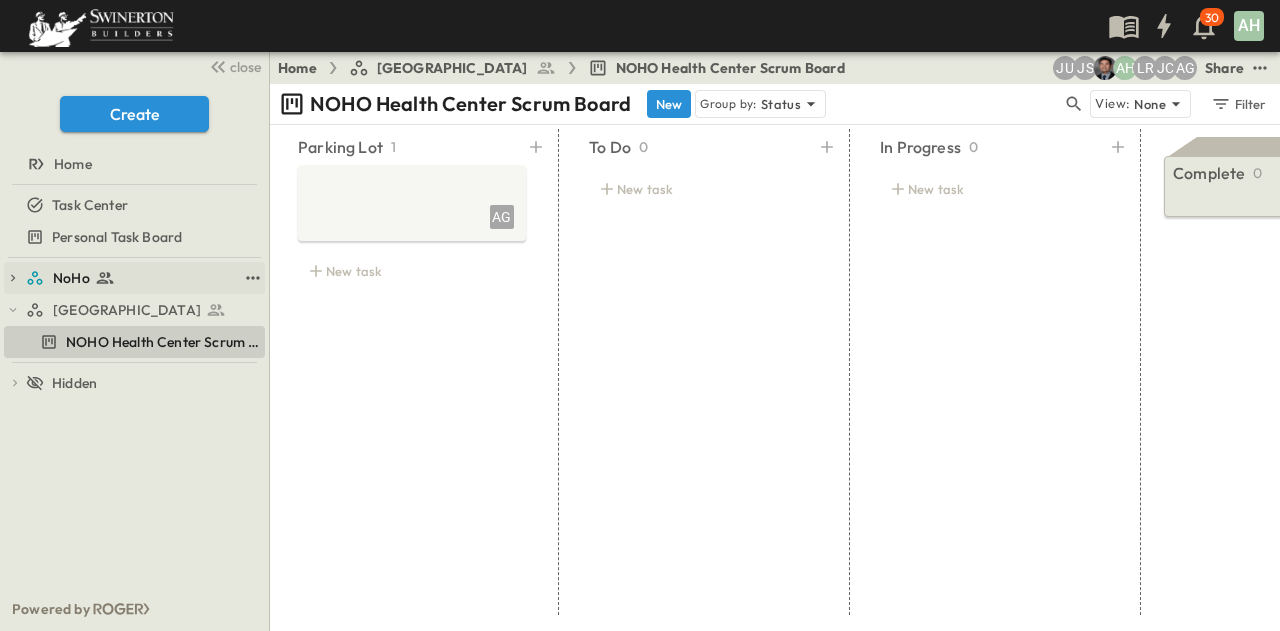 click 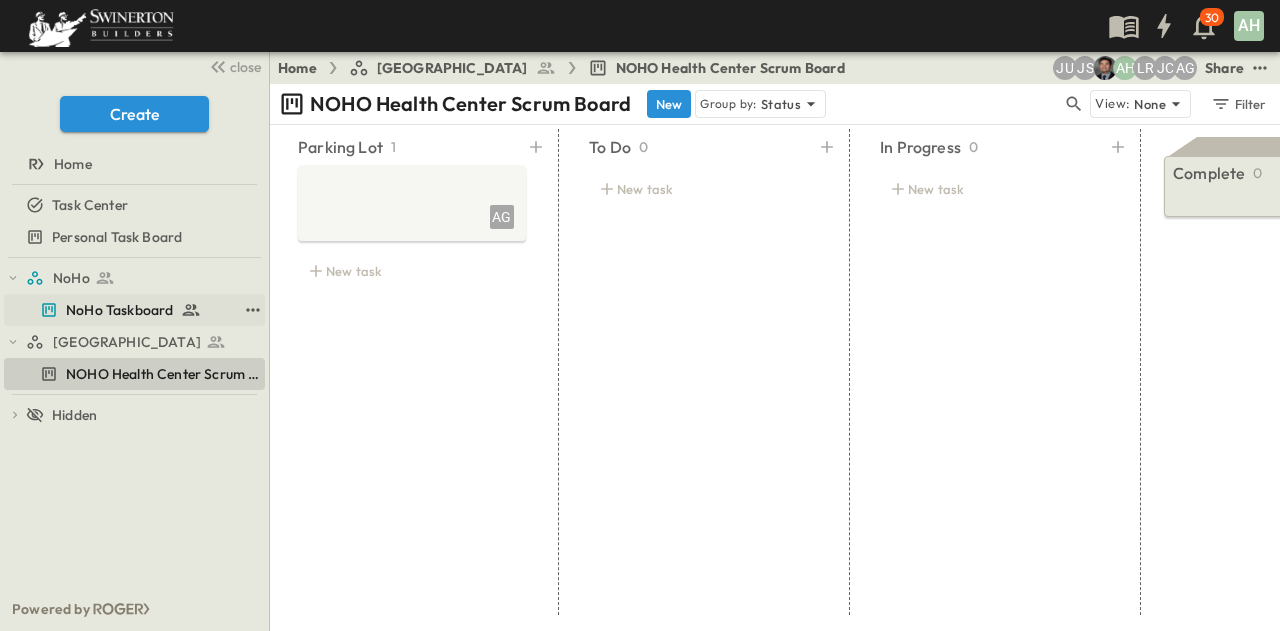 click on "NoHo Taskboard" at bounding box center (119, 310) 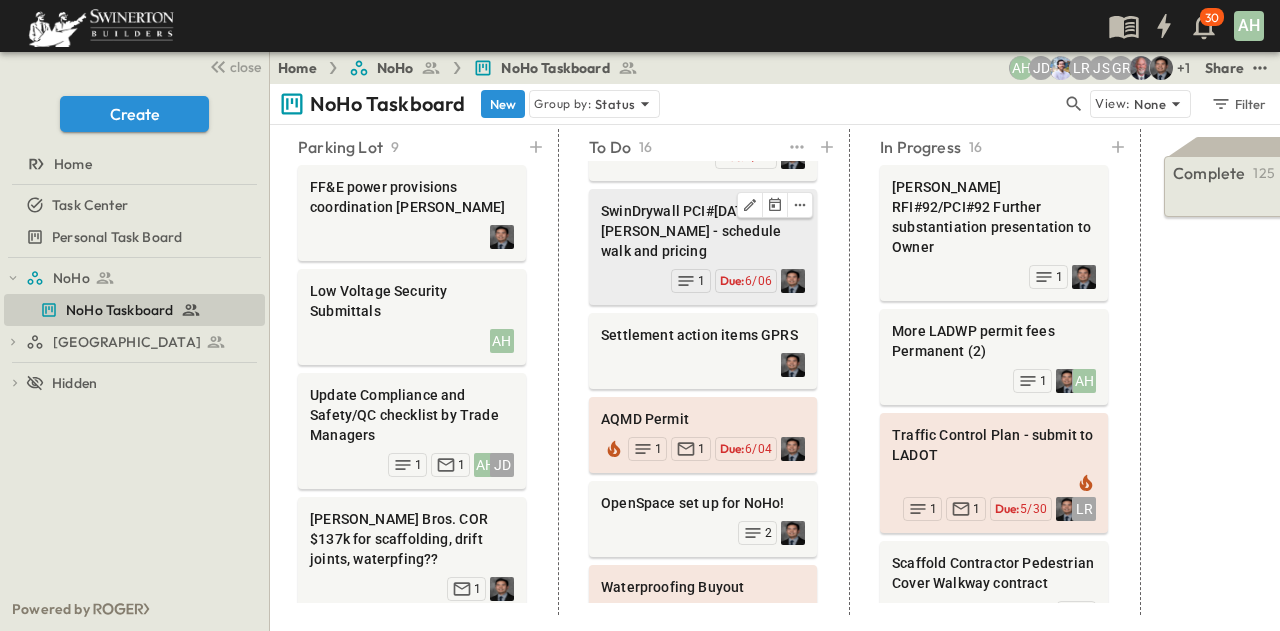 scroll, scrollTop: 200, scrollLeft: 0, axis: vertical 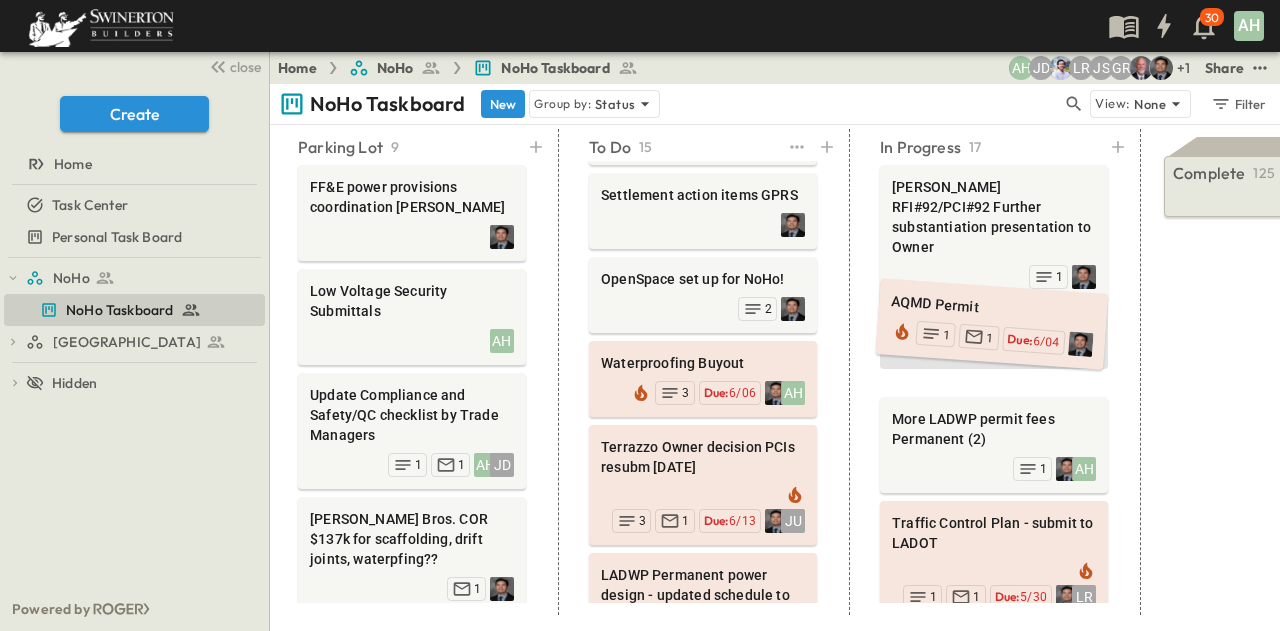 drag, startPoint x: 658, startPoint y: 274, endPoint x: 947, endPoint y: 303, distance: 290.4514 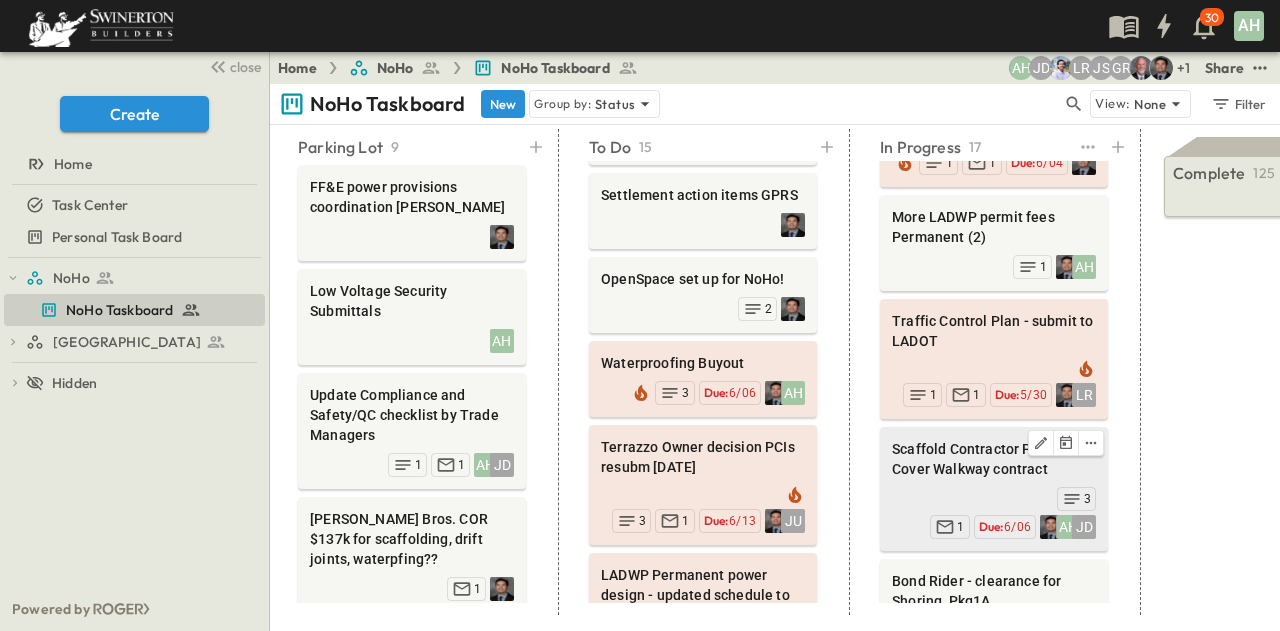 scroll, scrollTop: 200, scrollLeft: 11, axis: both 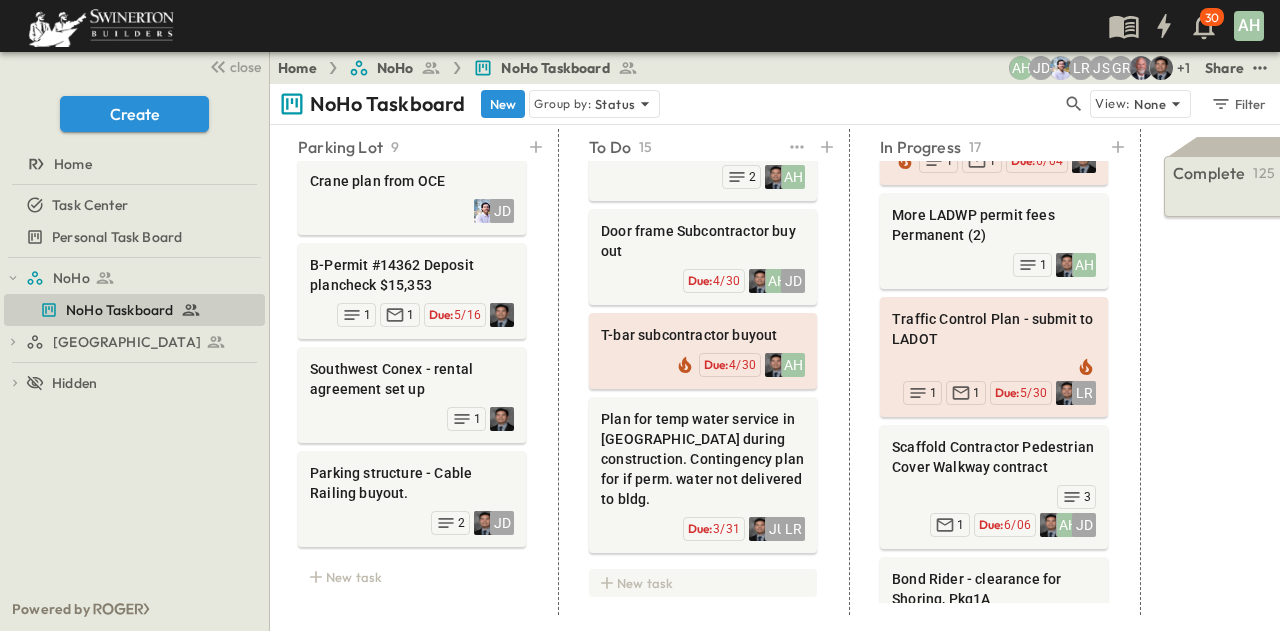 click 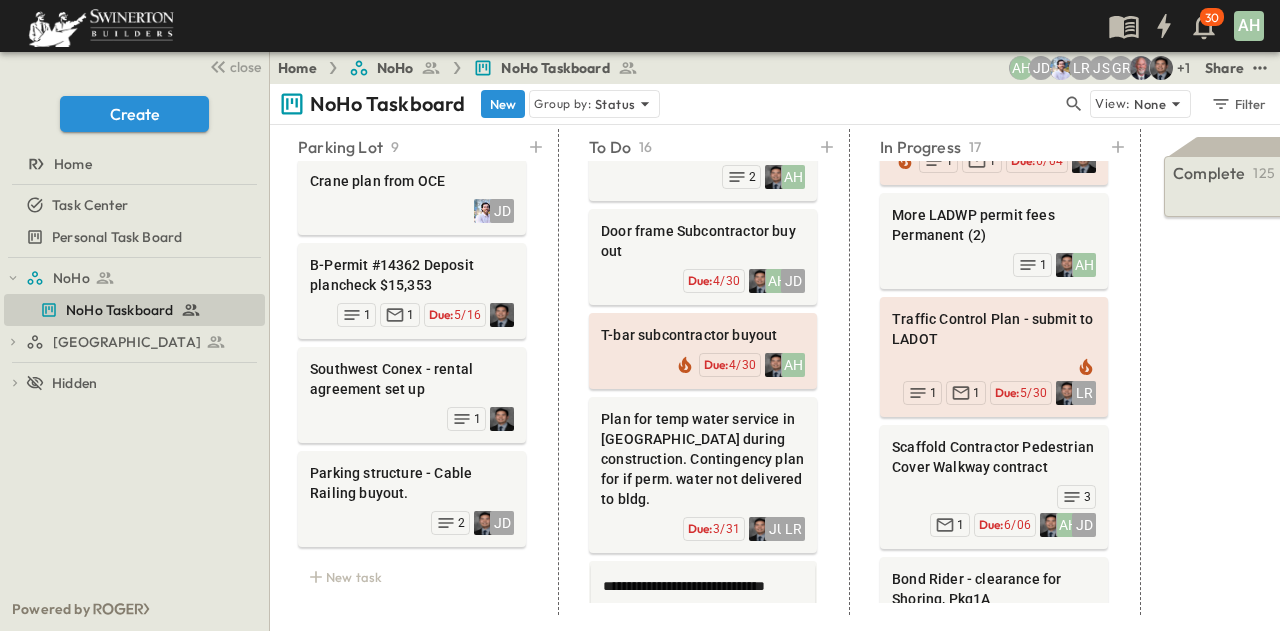 scroll, scrollTop: 1222, scrollLeft: 1, axis: both 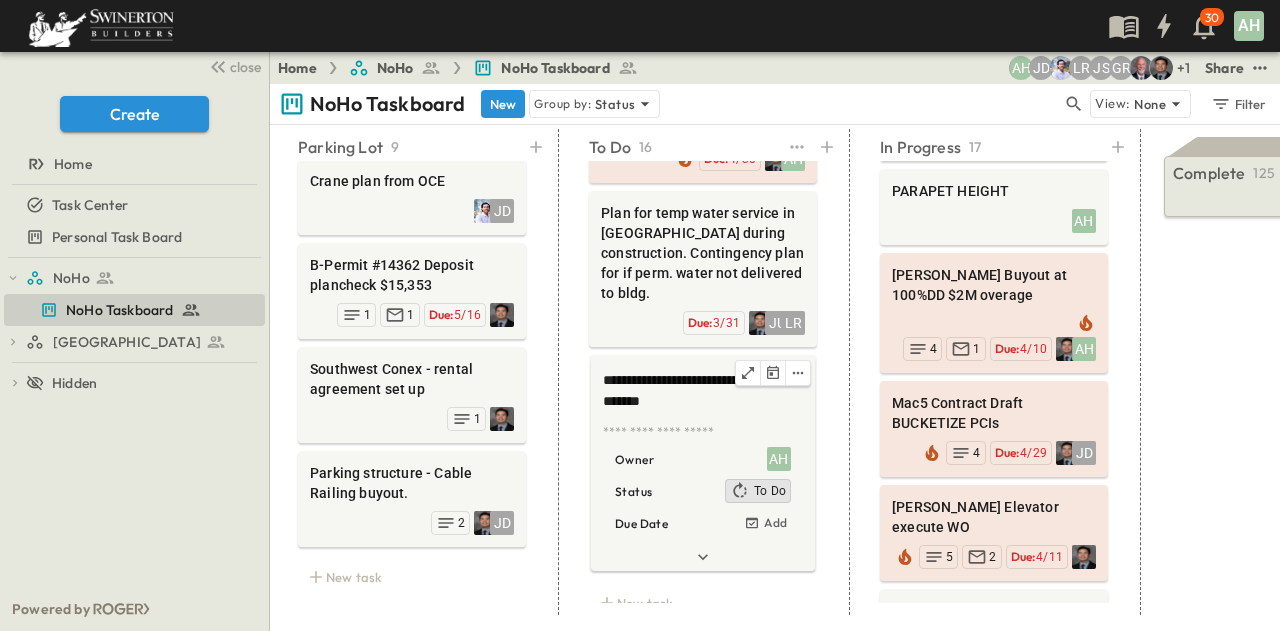 type on "**********" 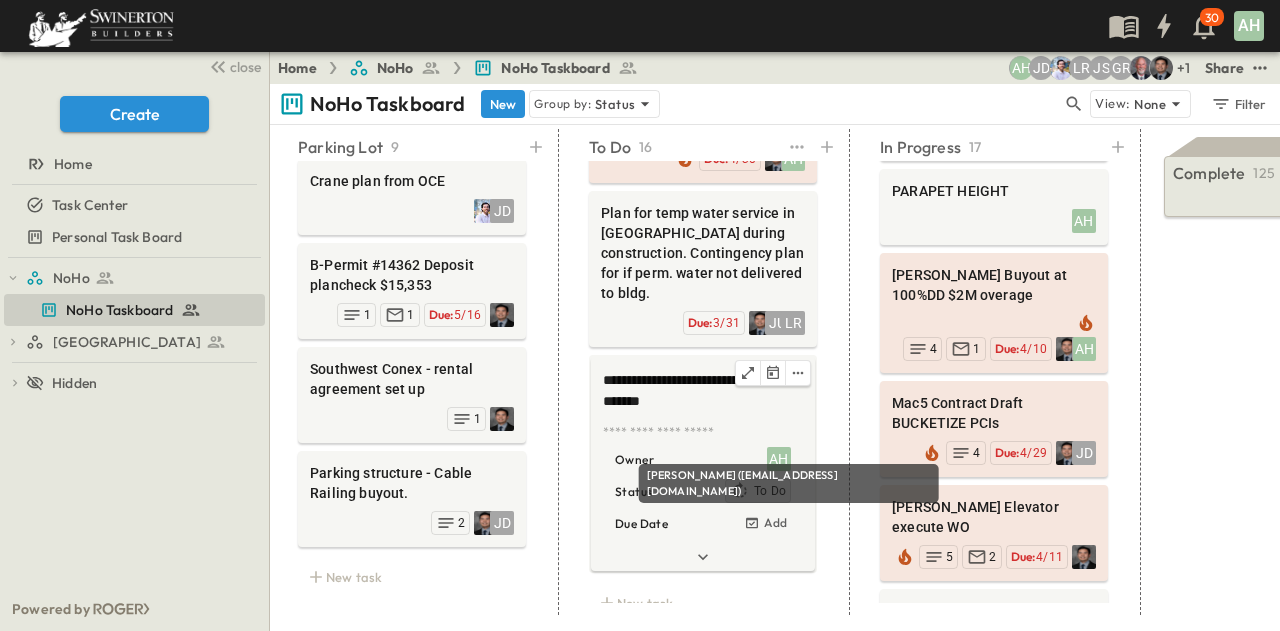 click on "AH" at bounding box center [779, 459] 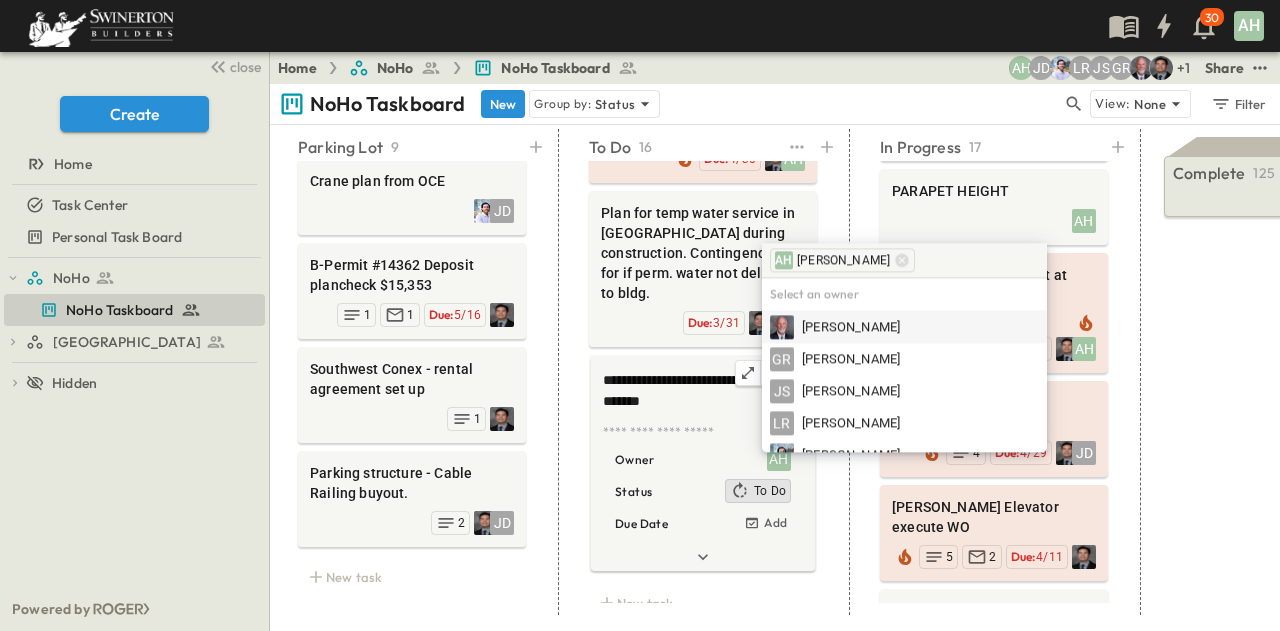 scroll, scrollTop: 0, scrollLeft: 0, axis: both 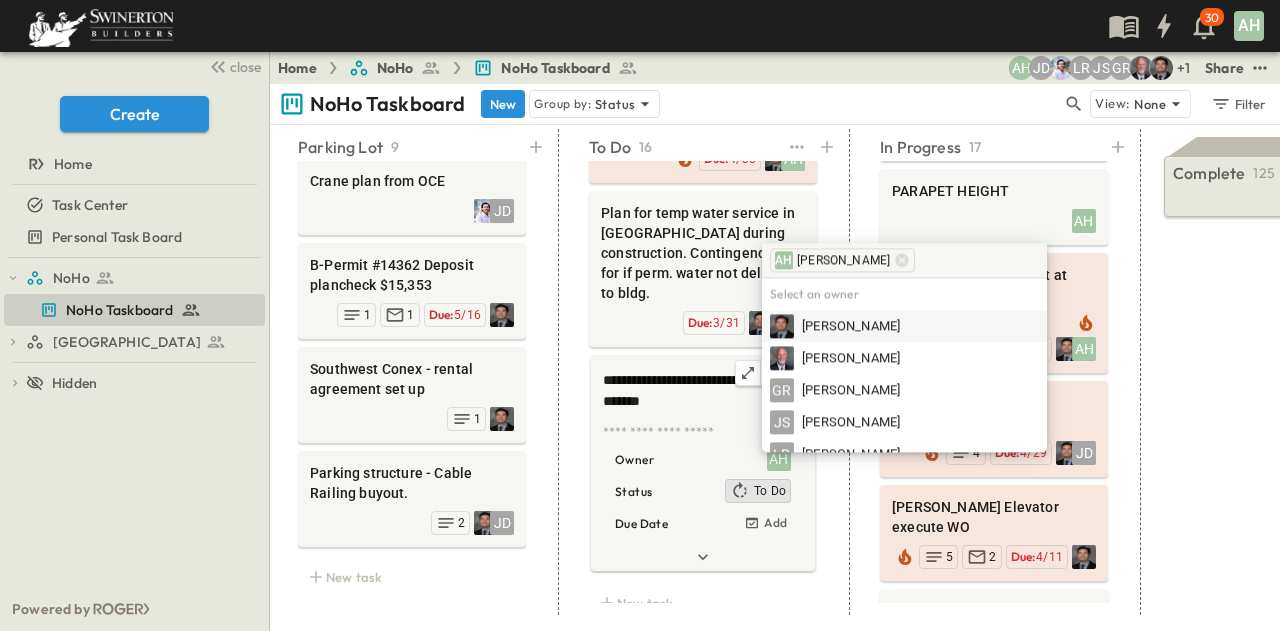 click on "[PERSON_NAME]" at bounding box center [904, 326] 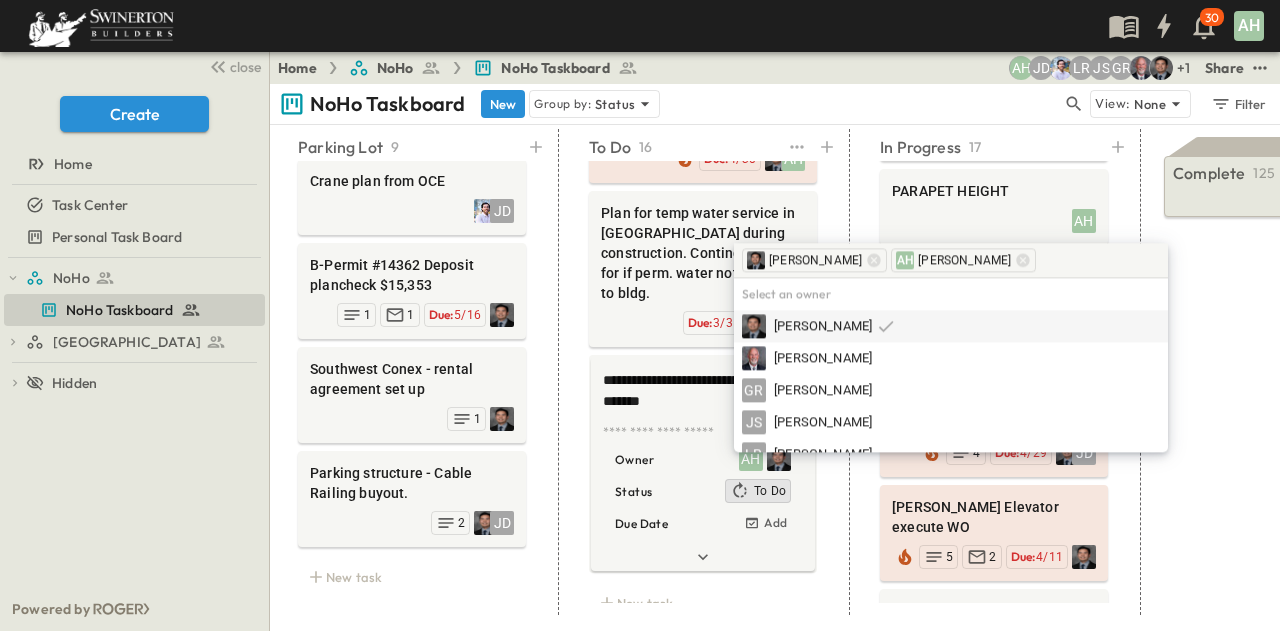click on "**********" at bounding box center [703, 372] 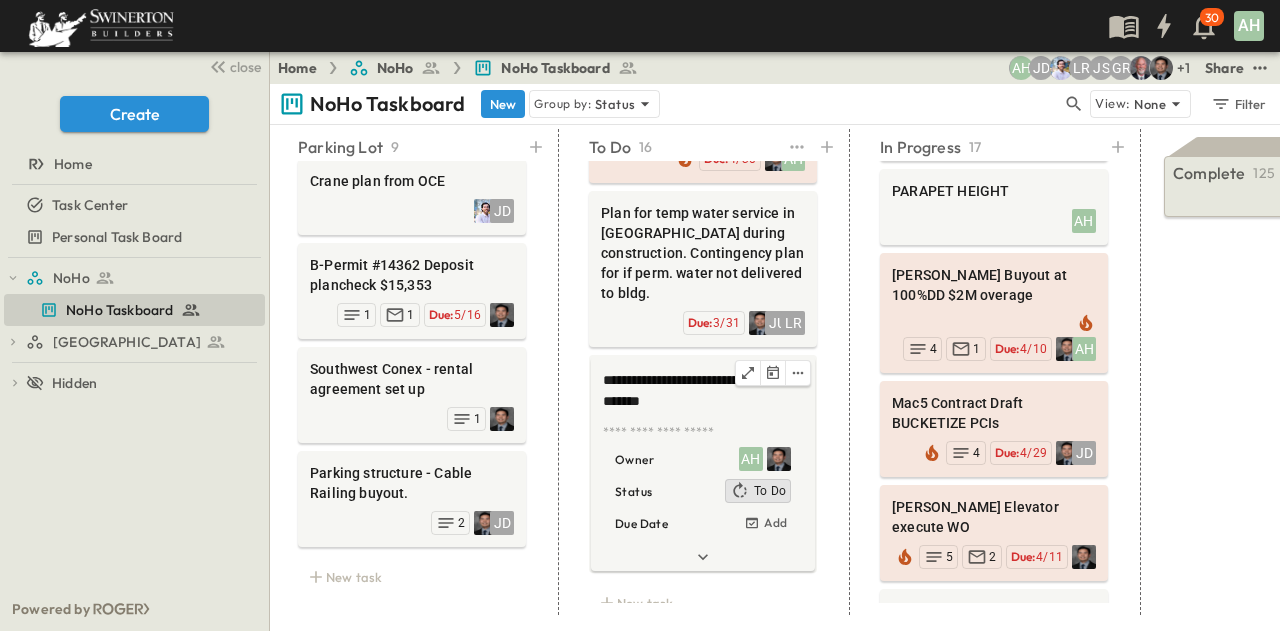 click on "*" at bounding box center [701, 435] 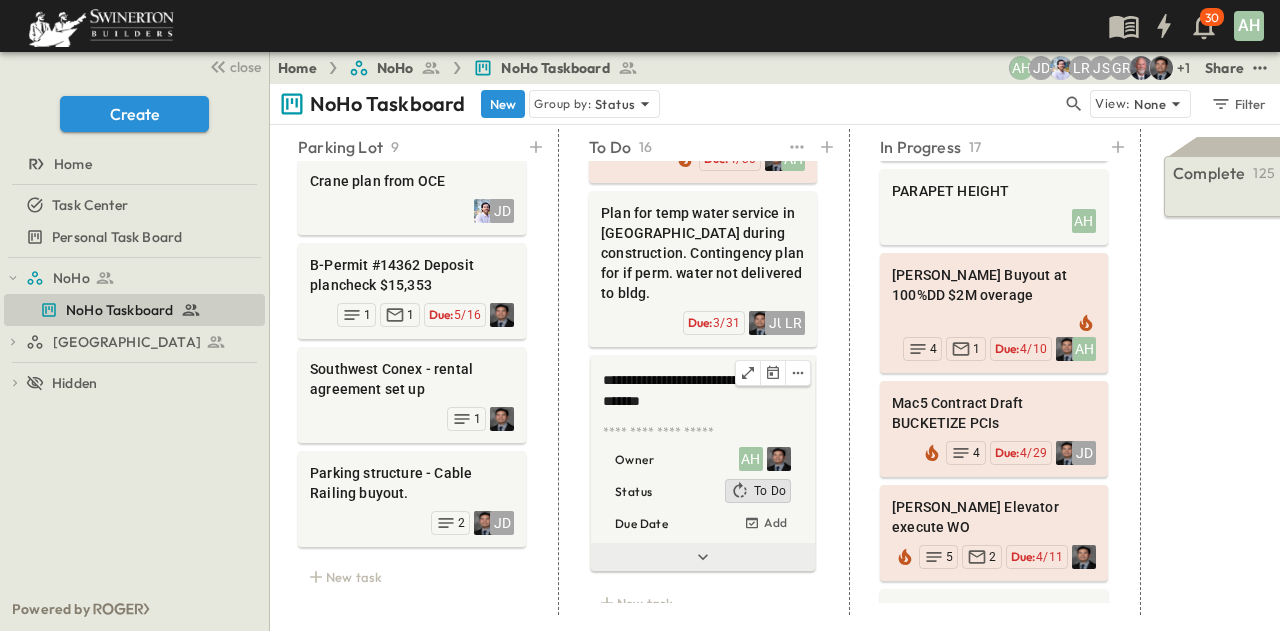 click 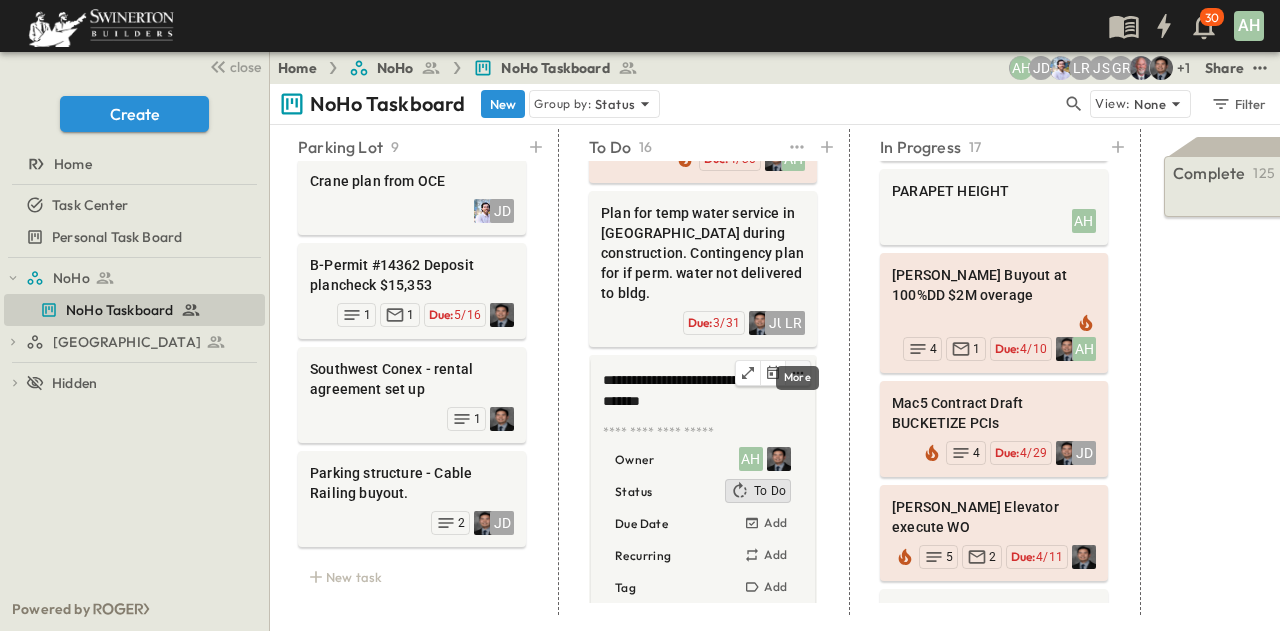 click 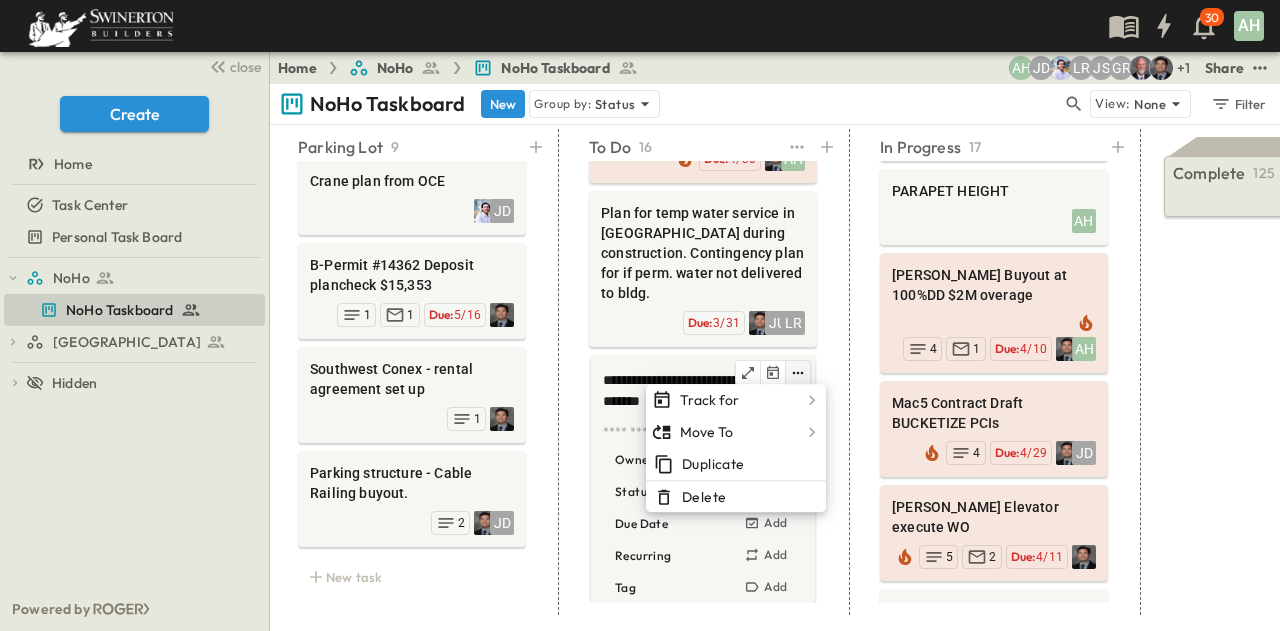 click 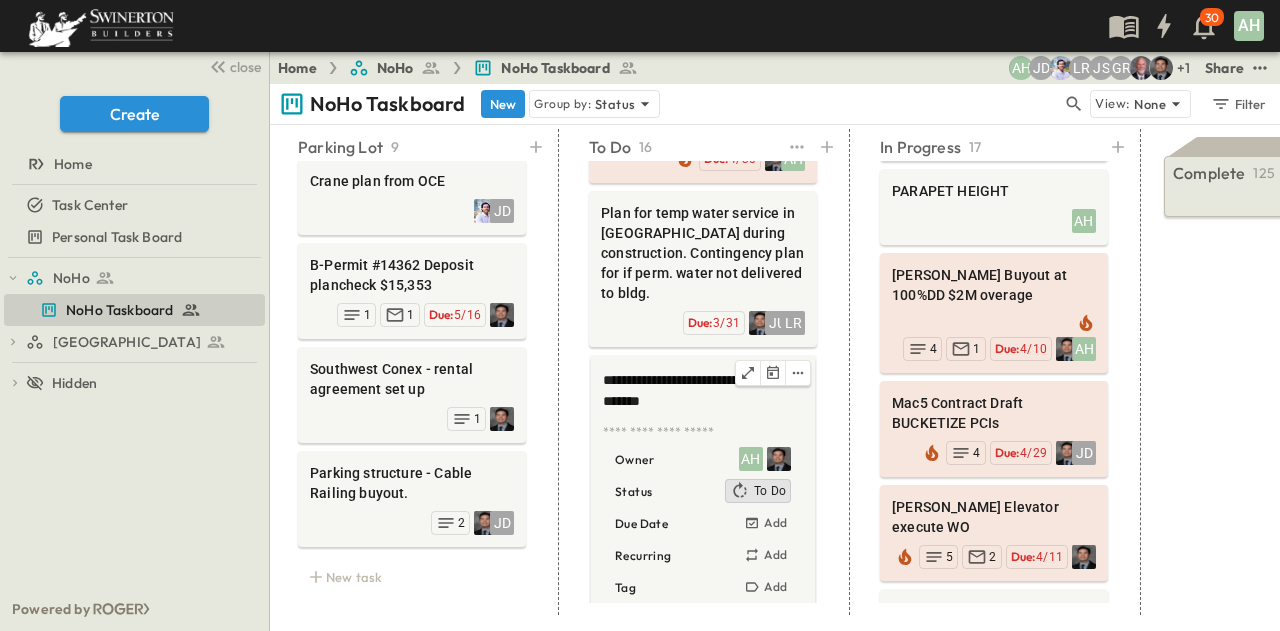 click at bounding box center [701, 433] 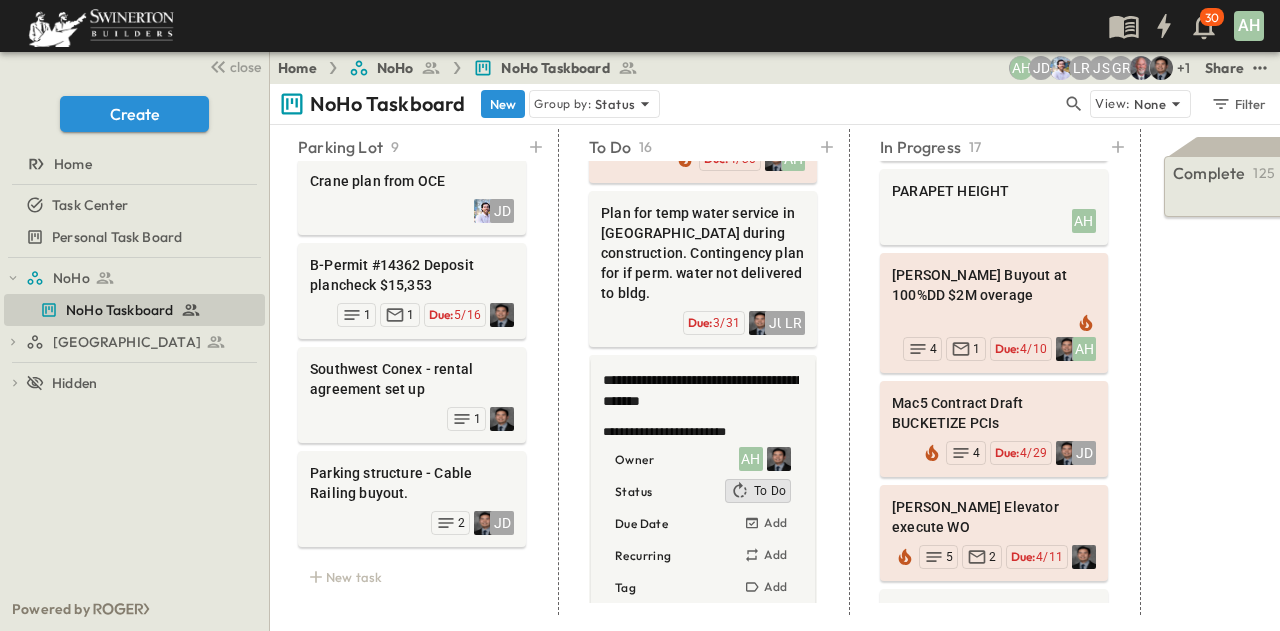 type on "**********" 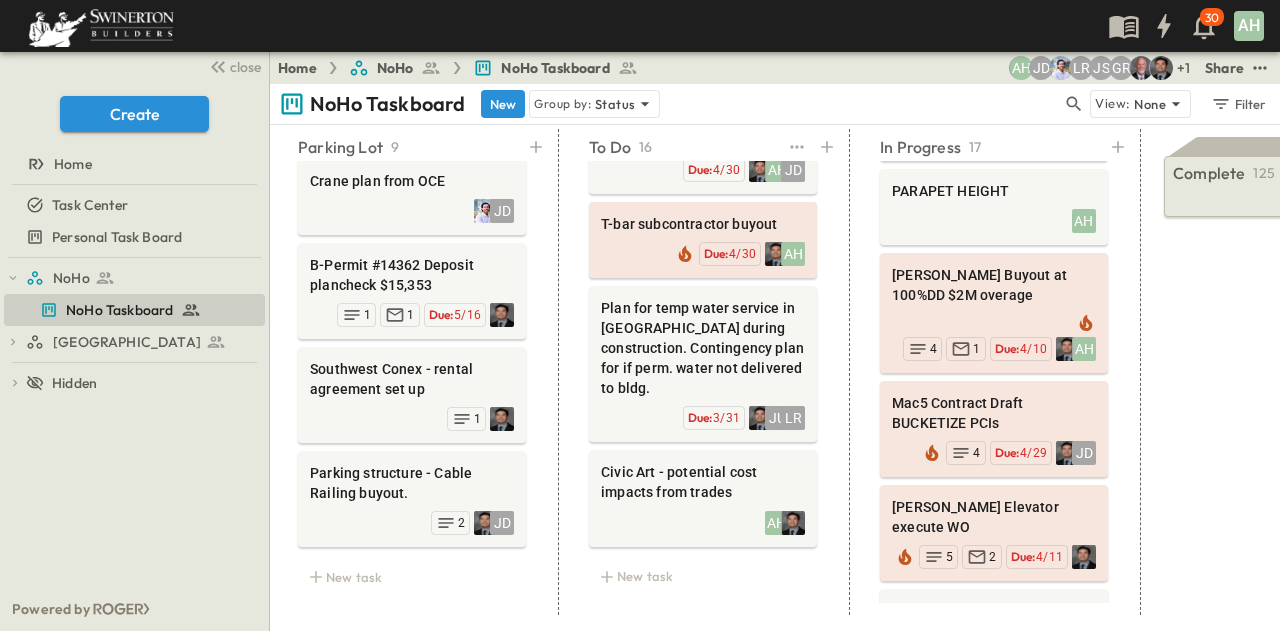 scroll, scrollTop: 1320, scrollLeft: 1, axis: both 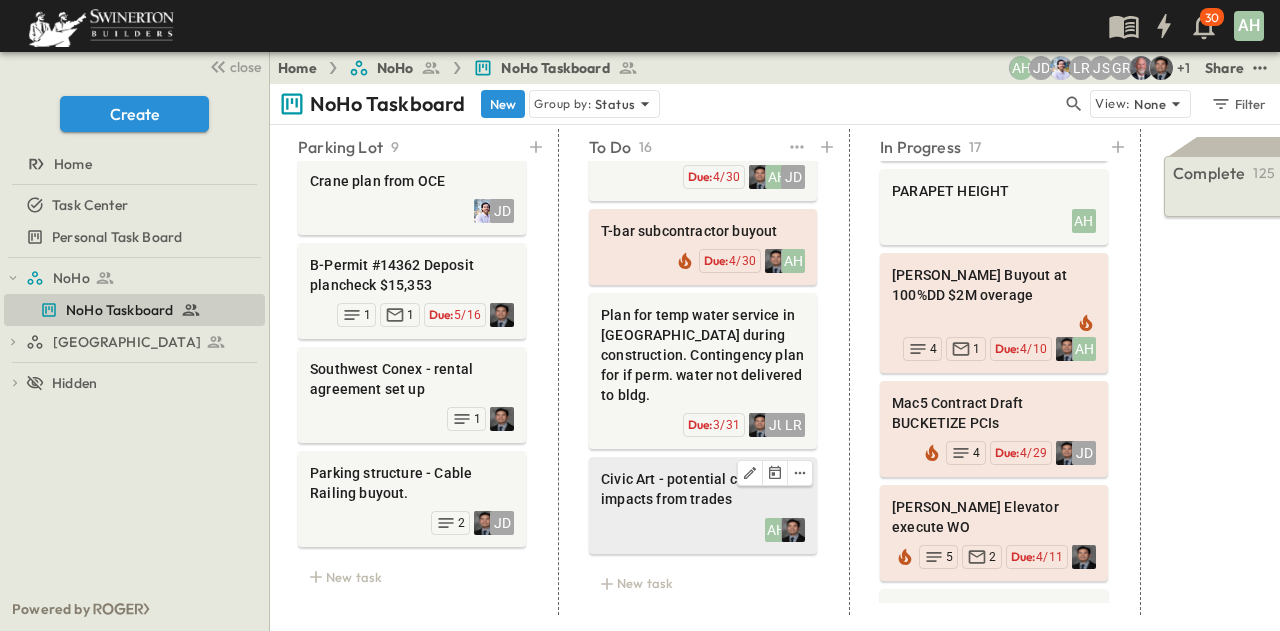 click on "Civic Art - potential cost impacts from trades" at bounding box center (703, 489) 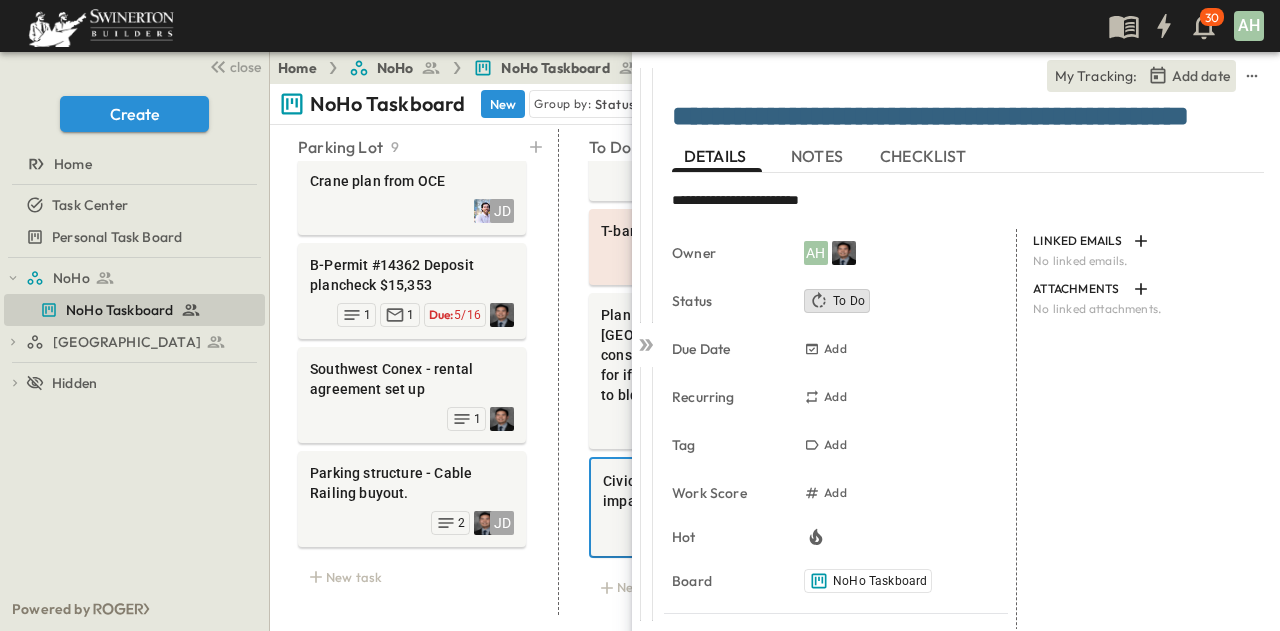 click on "**********" at bounding box center (931, 201) 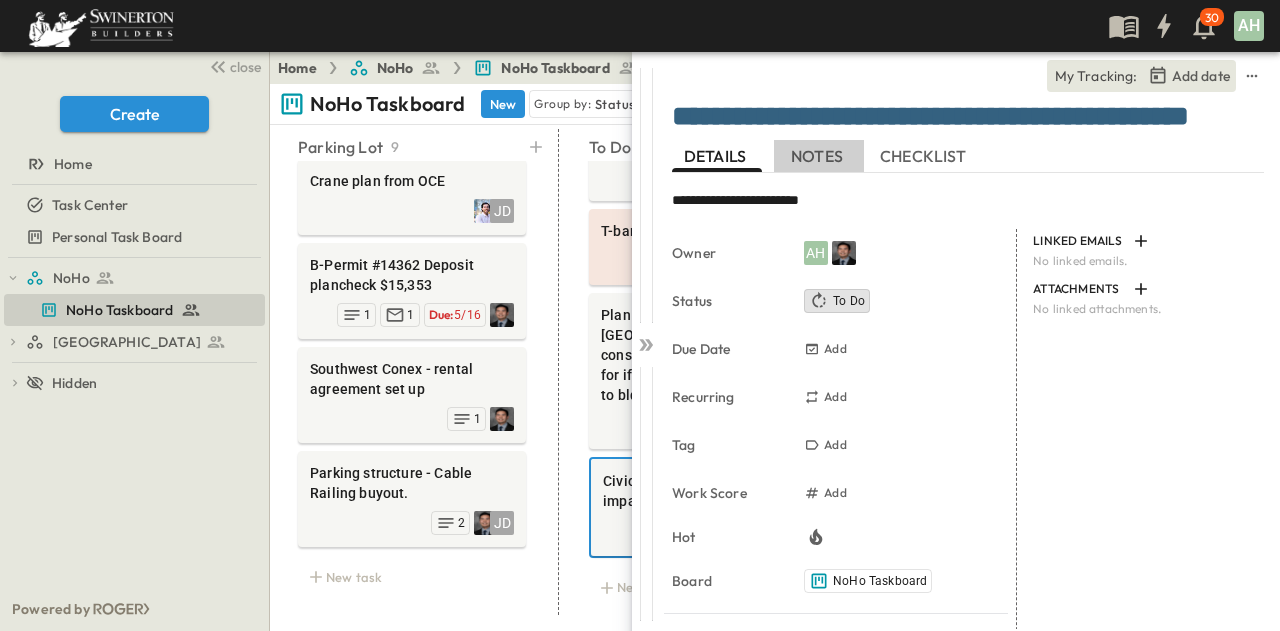 click on "NOTES" at bounding box center [819, 156] 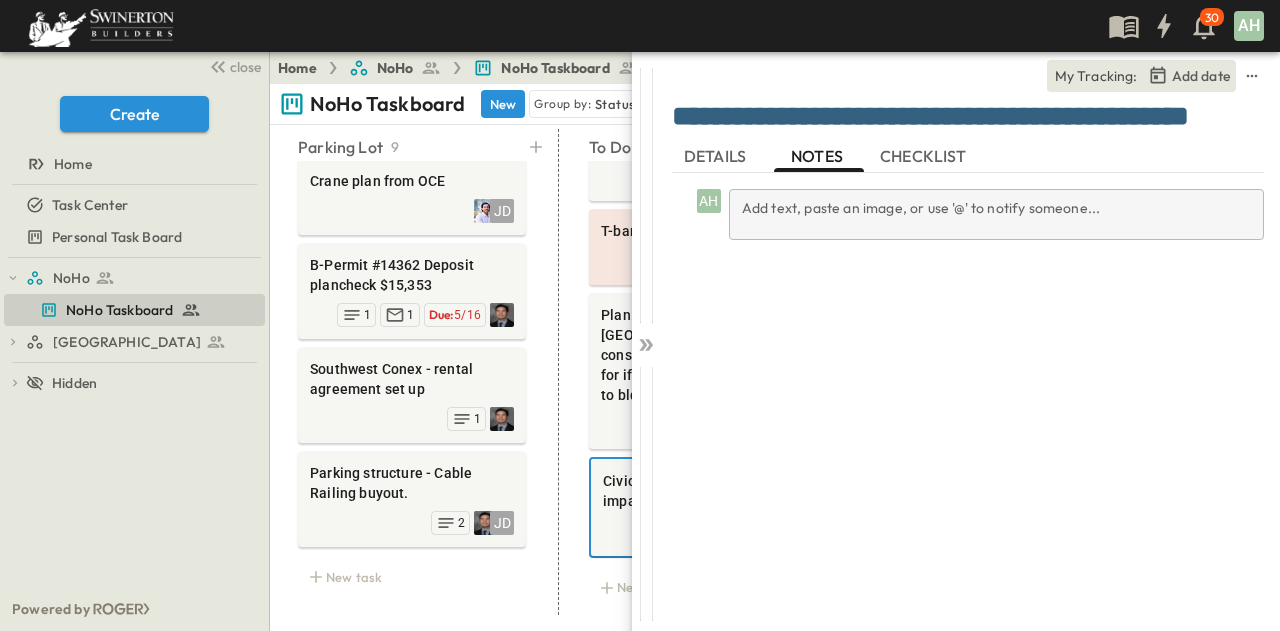 click on "Add text, paste an image, or use '@' to notify someone..." at bounding box center [996, 214] 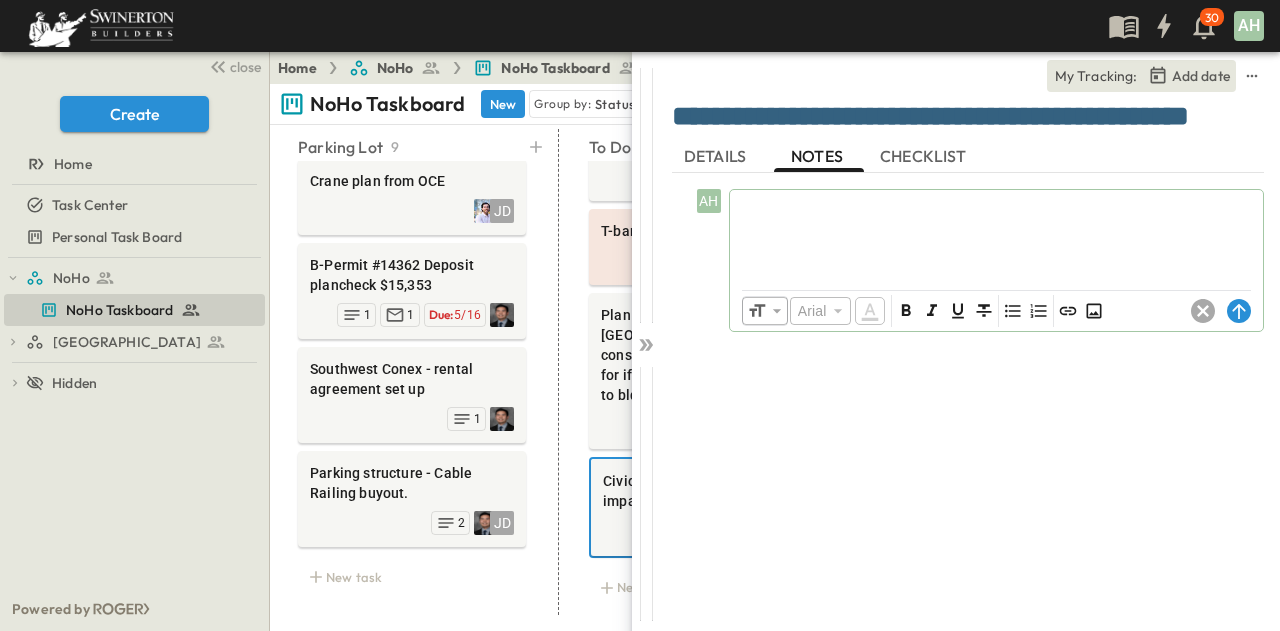 click at bounding box center [996, 234] 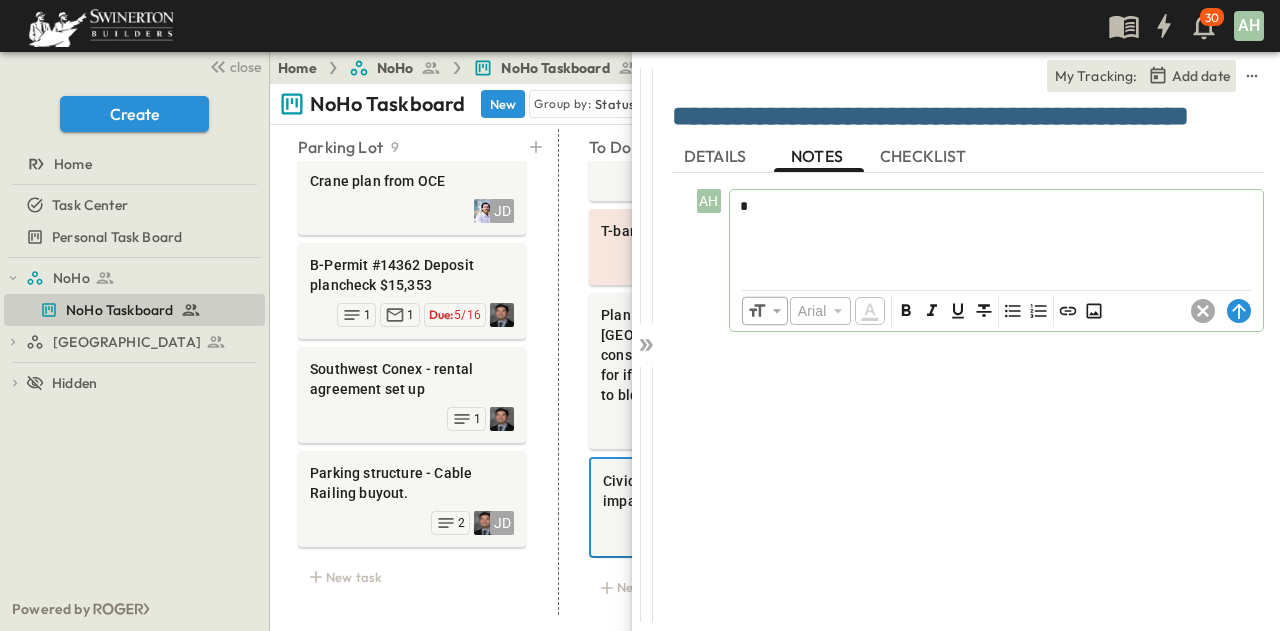 type 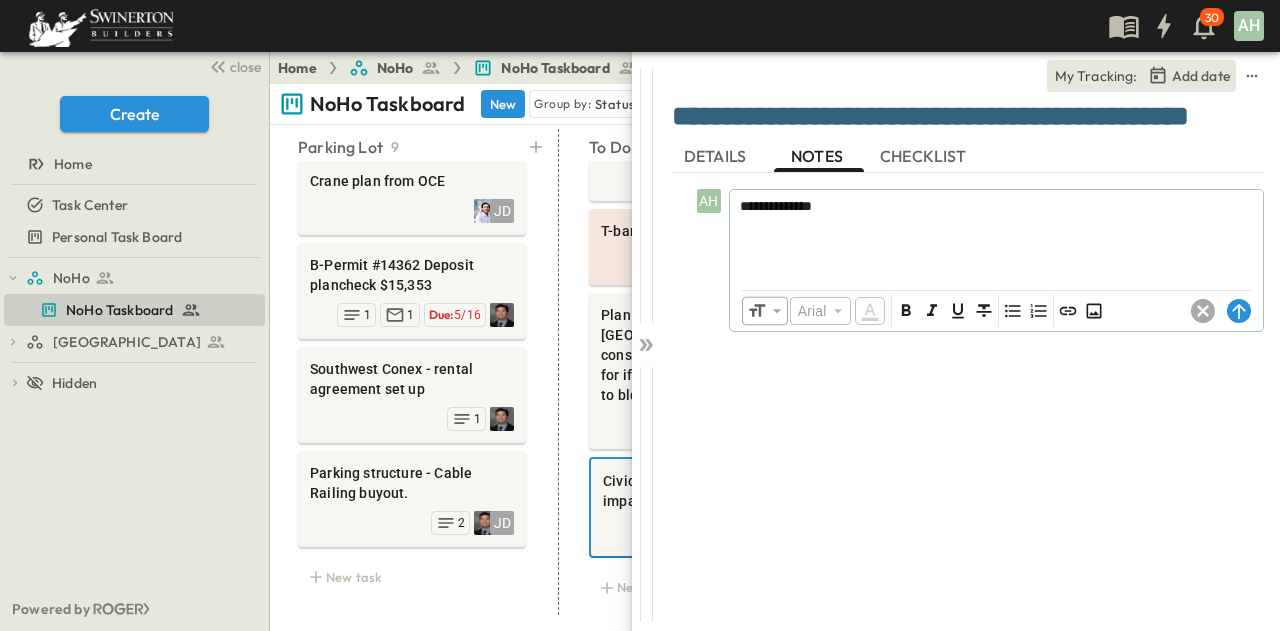 click on "To Do 16 Issue Month-end and TIAs Due: 6/06 SwinDrywall PCI#[DATE] to [PERSON_NAME] - schedule walk and pricing Due: 6/06 1 Settlement action items GPRS OpenSpace set up for NoHo! 2 Waterproofing Buyout AH Due: 6/06 3 Terrazzo Owner decision PCIs resubm [DATE] JU Due: 6/13 1 3 LADWP Permanent power design - updated schedule to Owner. Protocols for this meeting. Contractor Contingency plan if perm power not available. Due: 3/31 1 Civic Art potential subs for ROM pricing and schedule Due: 4/18 1 Sheet metal scoping package for REBID AH 2 CMU Bid Level JD 2 Bids Man Lift subcontractor JS AH JU LR Due: 3/28 1 4 Roofing Bid Leveling AH 2 Door frame Subcontractor buy out AH JD Due: 4/30 T-bar subcontractor buyout AH Due: 4/30 Plan for temp water service in bldg during construction. Contingency plan for if perm. water not delivered to bldg. JU LR Due: 3/31 Civic Art - potential cost impacts from trades  AH New task" at bounding box center [703, 372] 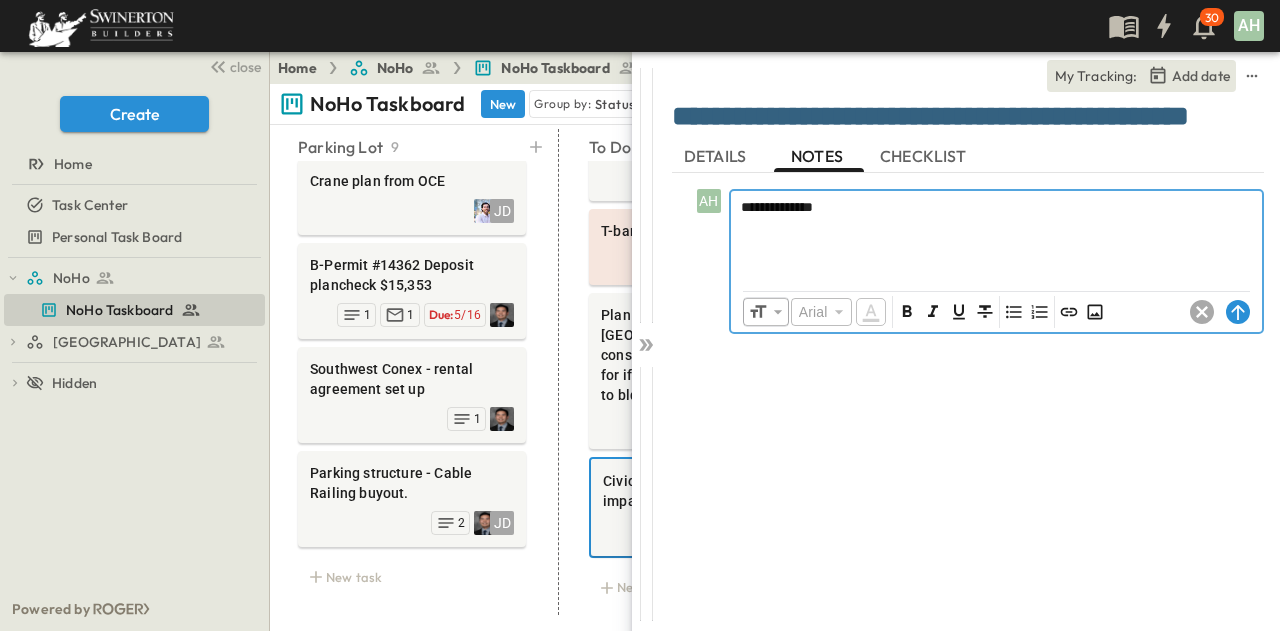 click on "**********" at bounding box center (996, 235) 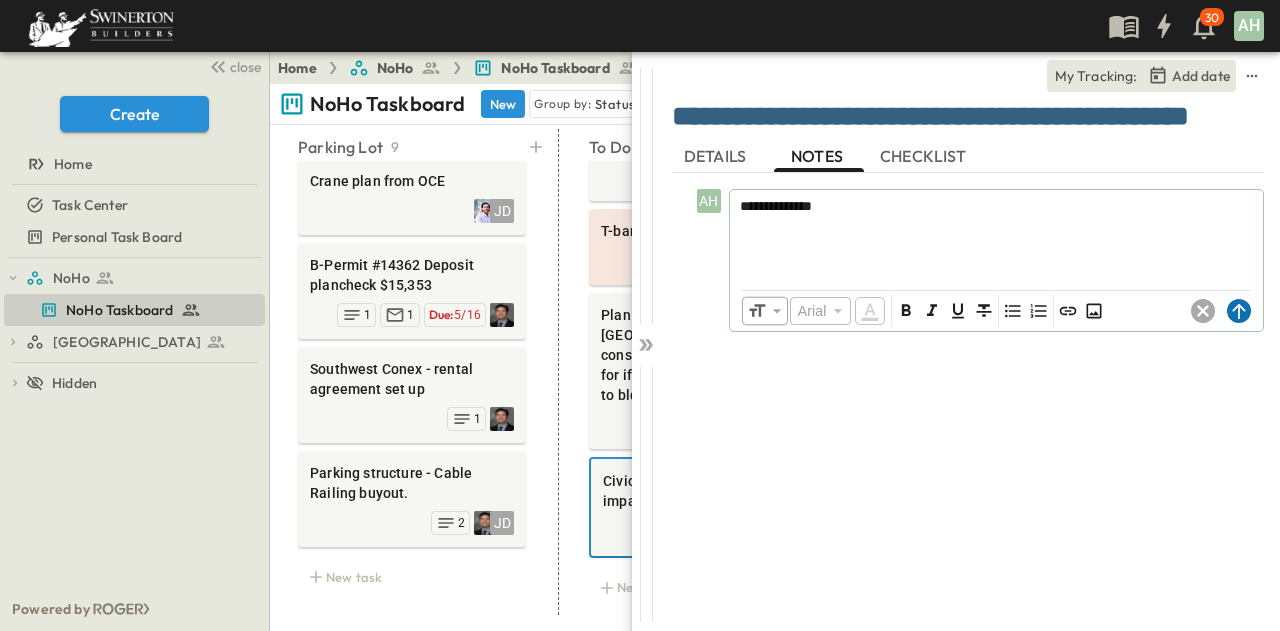 click 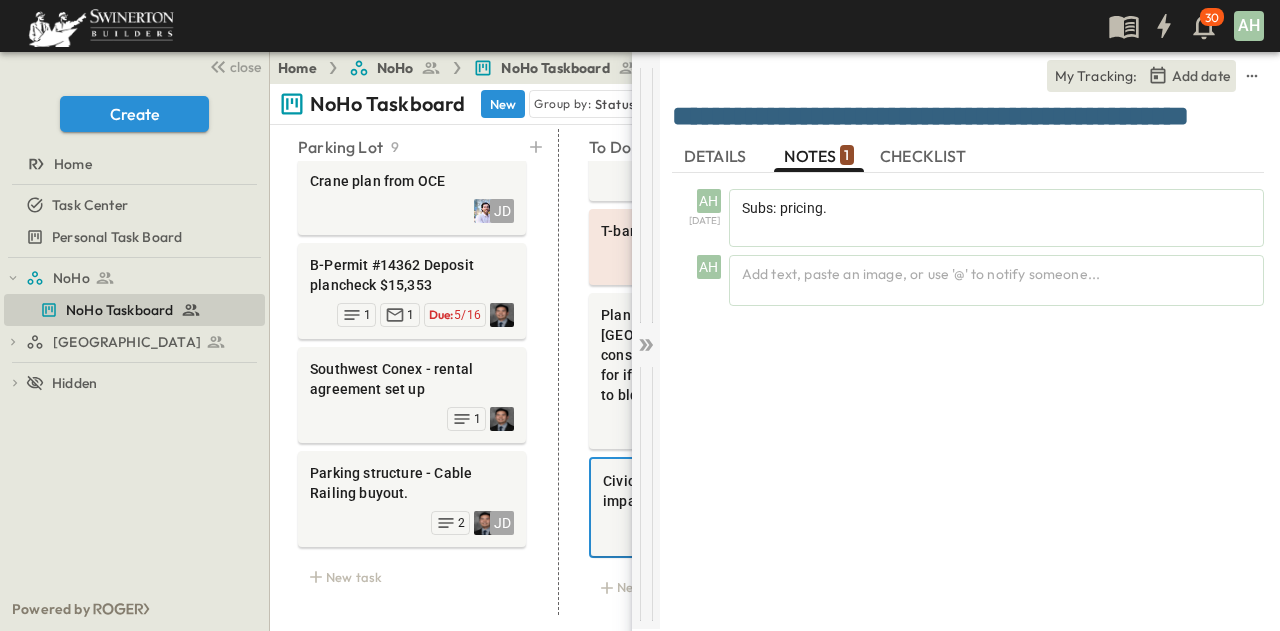 click 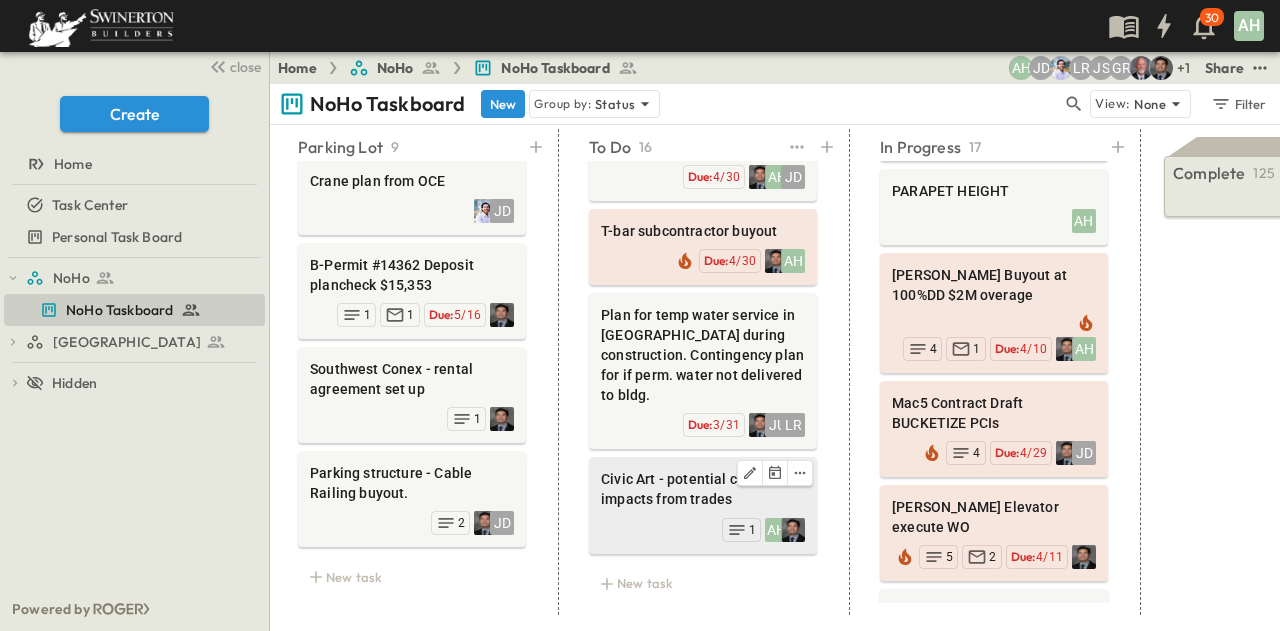 click on "Civic Art - potential cost impacts from trades" at bounding box center [703, 489] 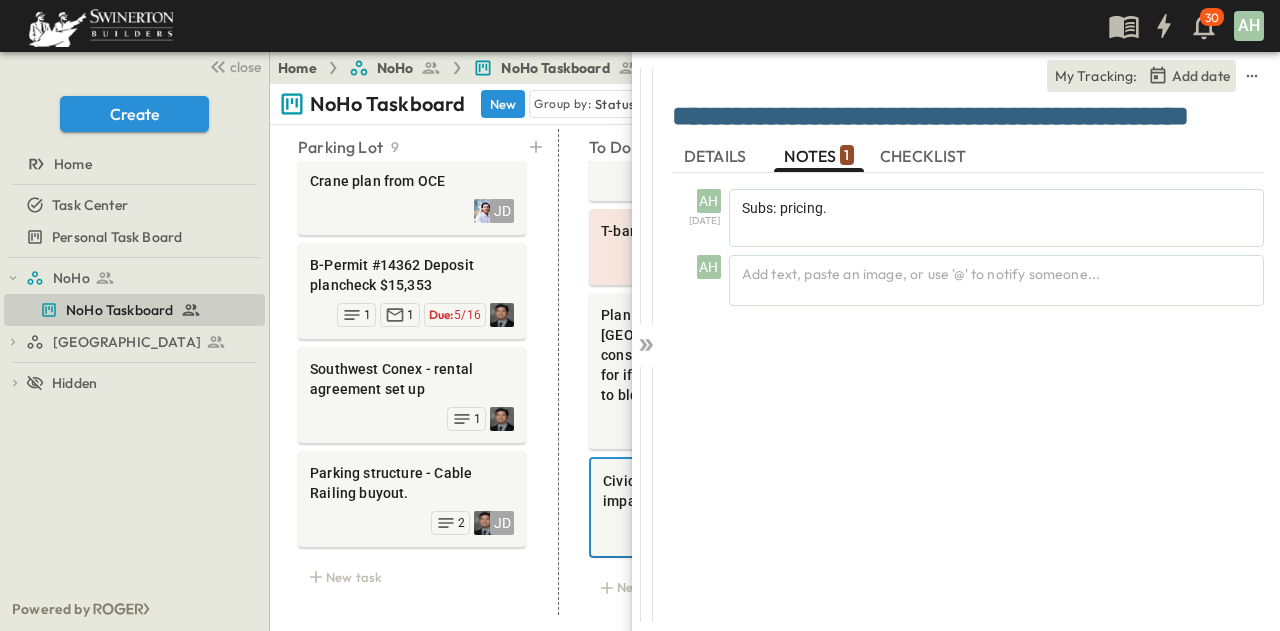 click on "DETAILS" at bounding box center [717, 156] 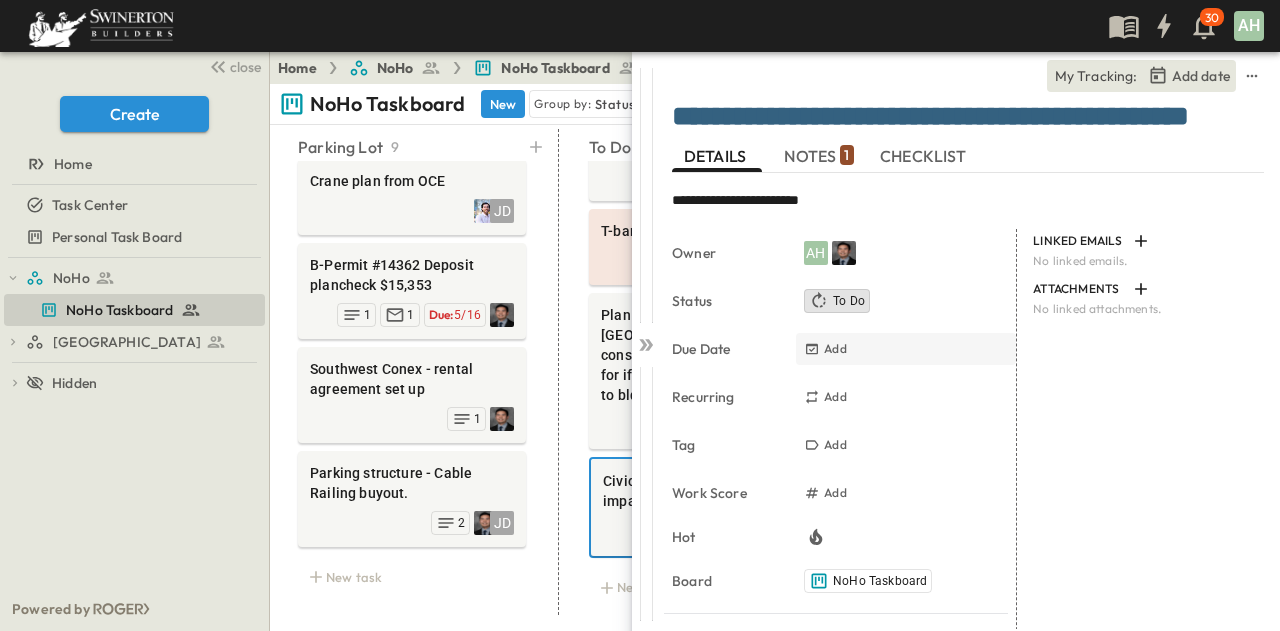 click on "Add" at bounding box center [835, 349] 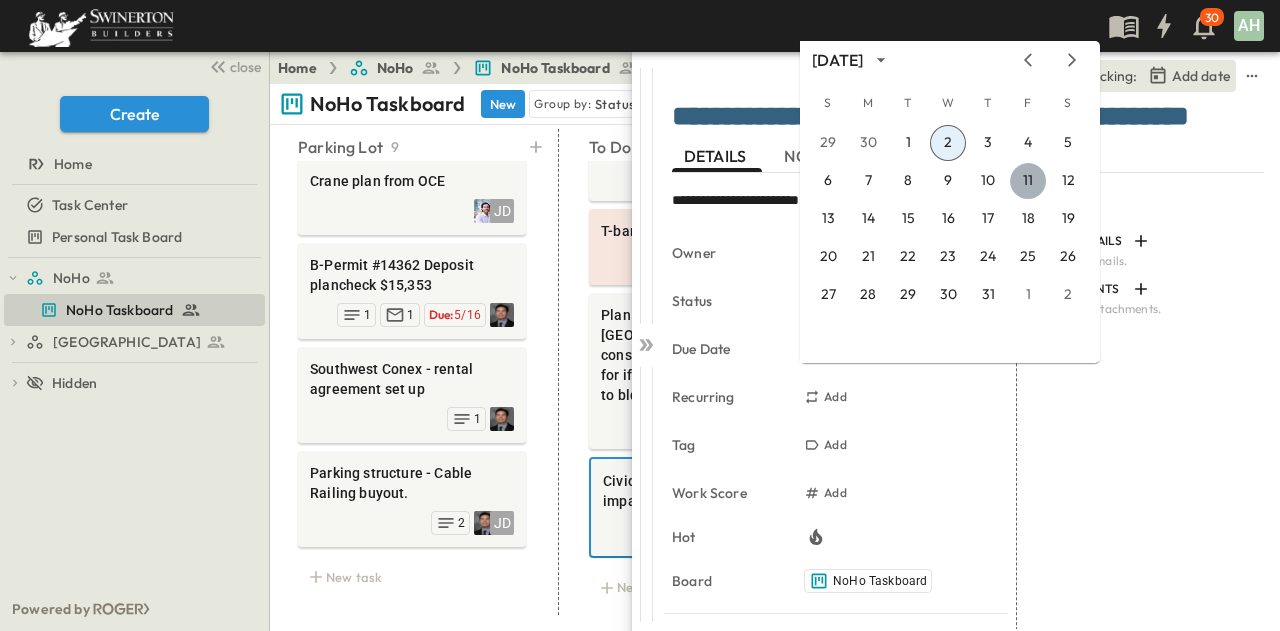 click on "11" at bounding box center [1028, 181] 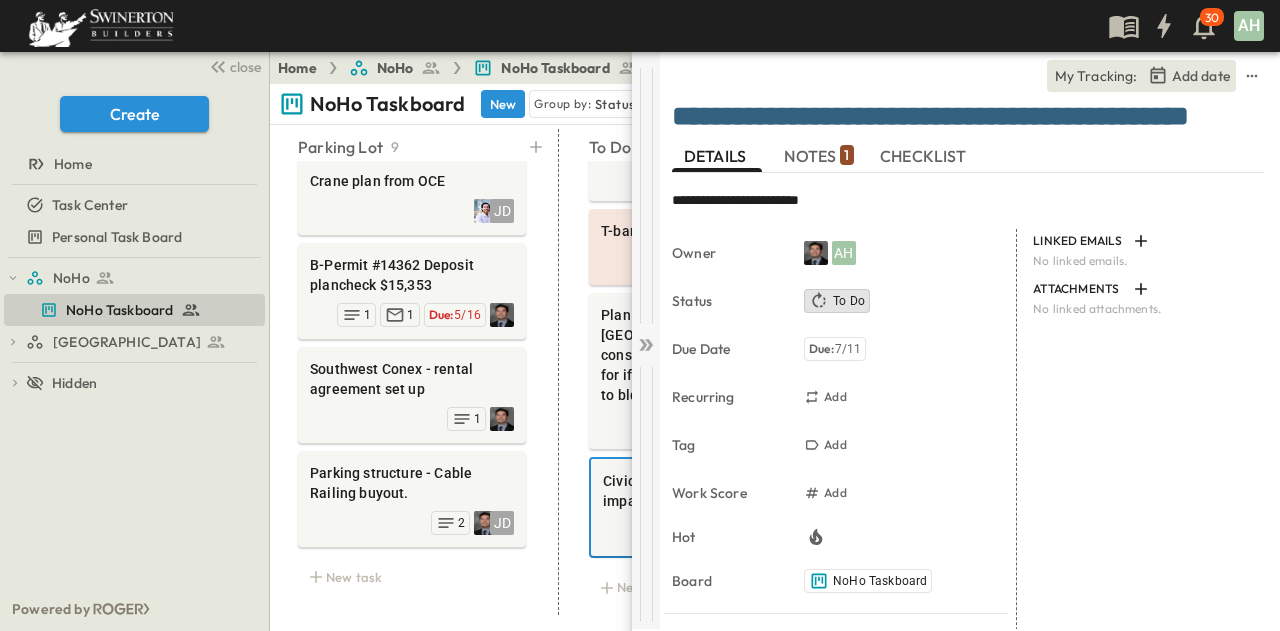 click 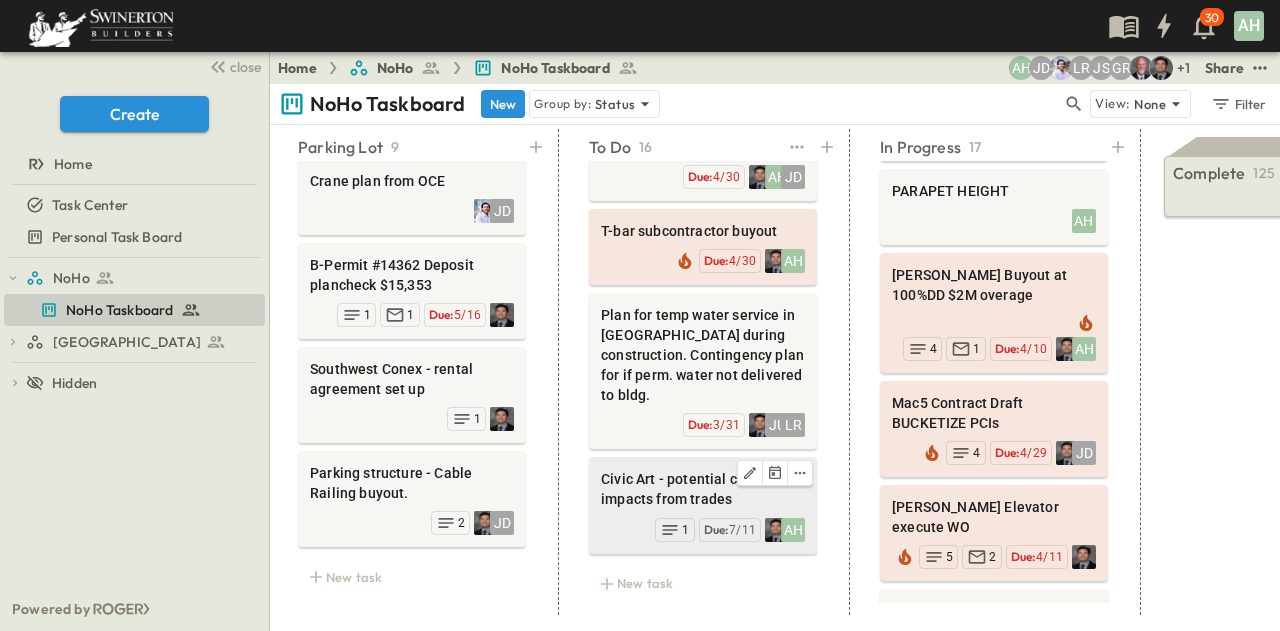 click on "Civic Art - potential cost impacts from trades" at bounding box center (703, 489) 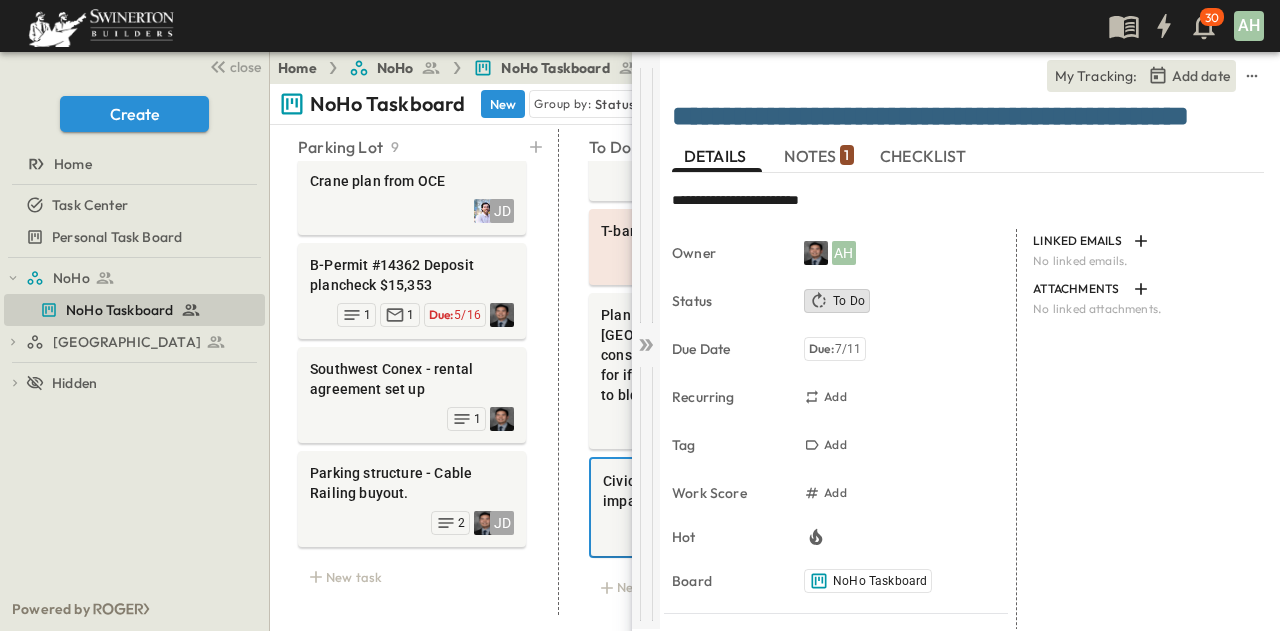 click 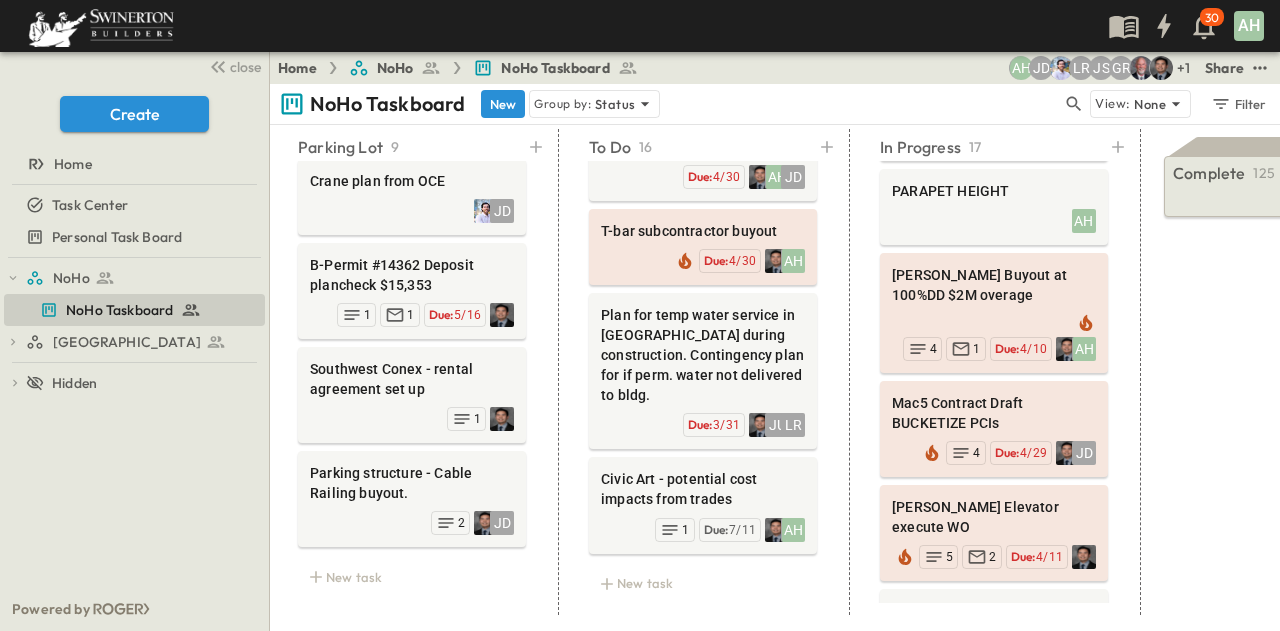 click on "Home NoHo NoHo Taskboard + 1 GR JS LR JD AH Share" at bounding box center [775, 68] 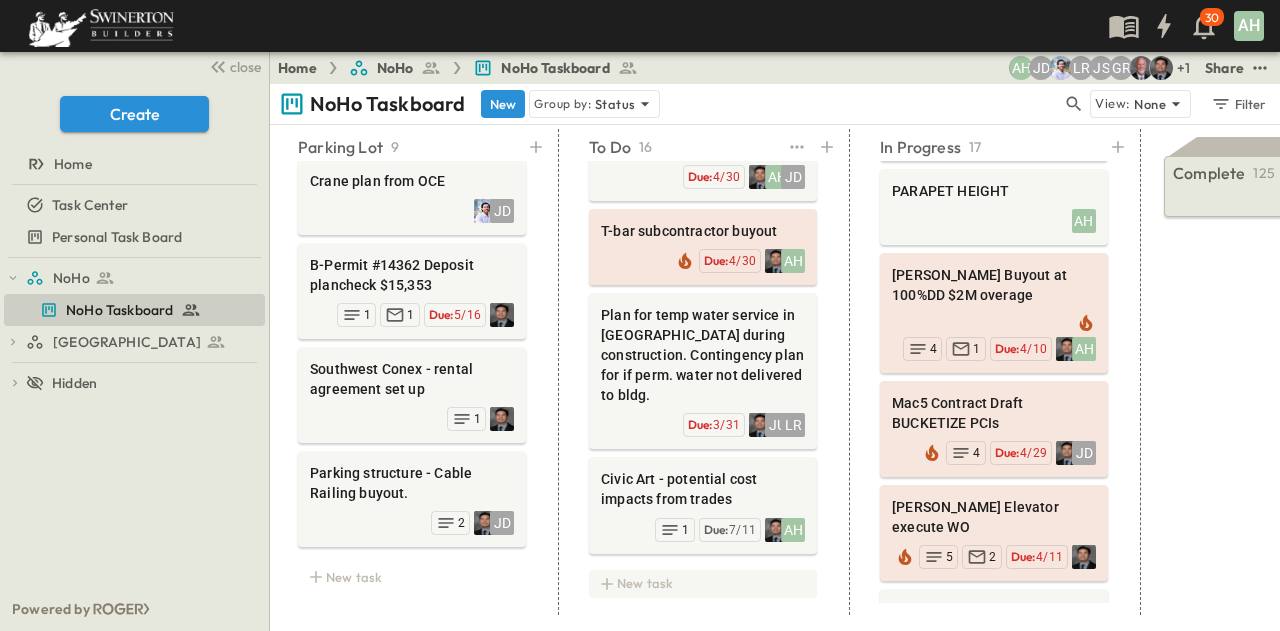 click on "New task" at bounding box center [703, 584] 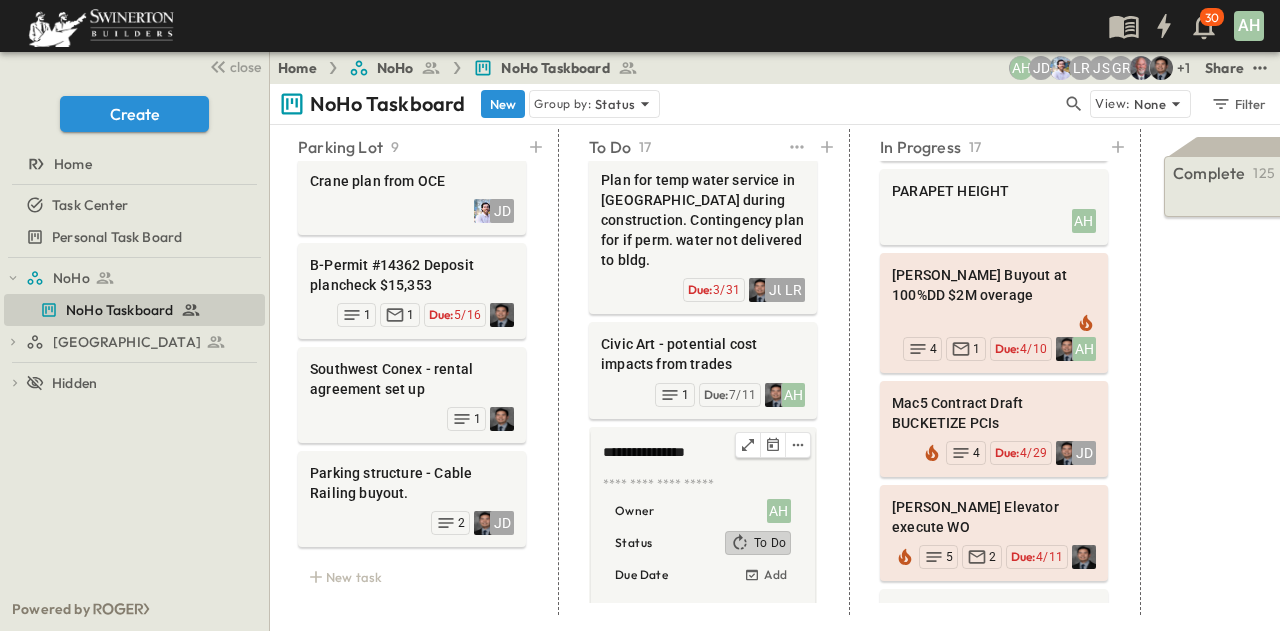 scroll, scrollTop: 1526, scrollLeft: 1, axis: both 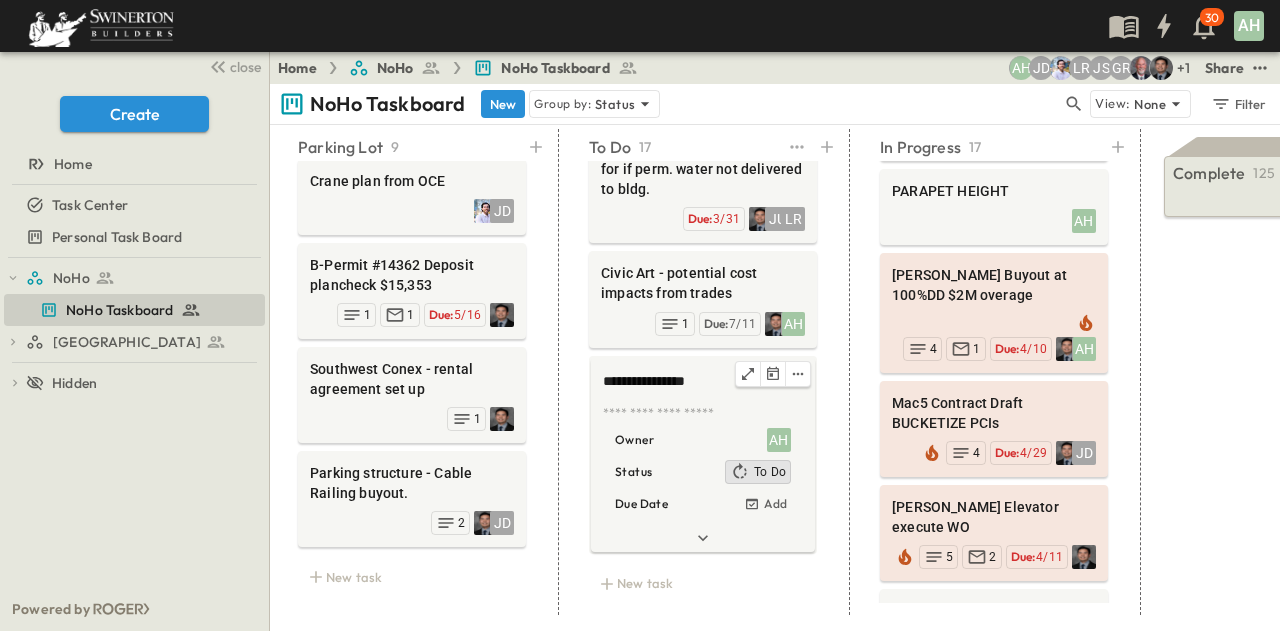 type on "**********" 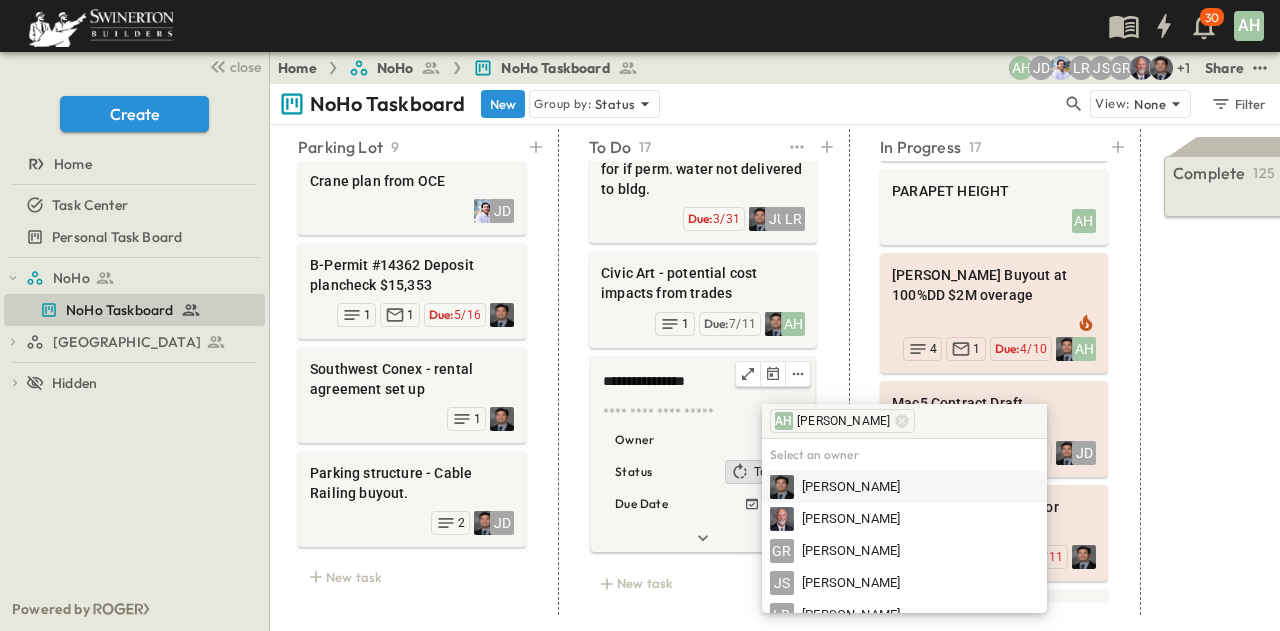 click on "[PERSON_NAME]" at bounding box center [851, 487] 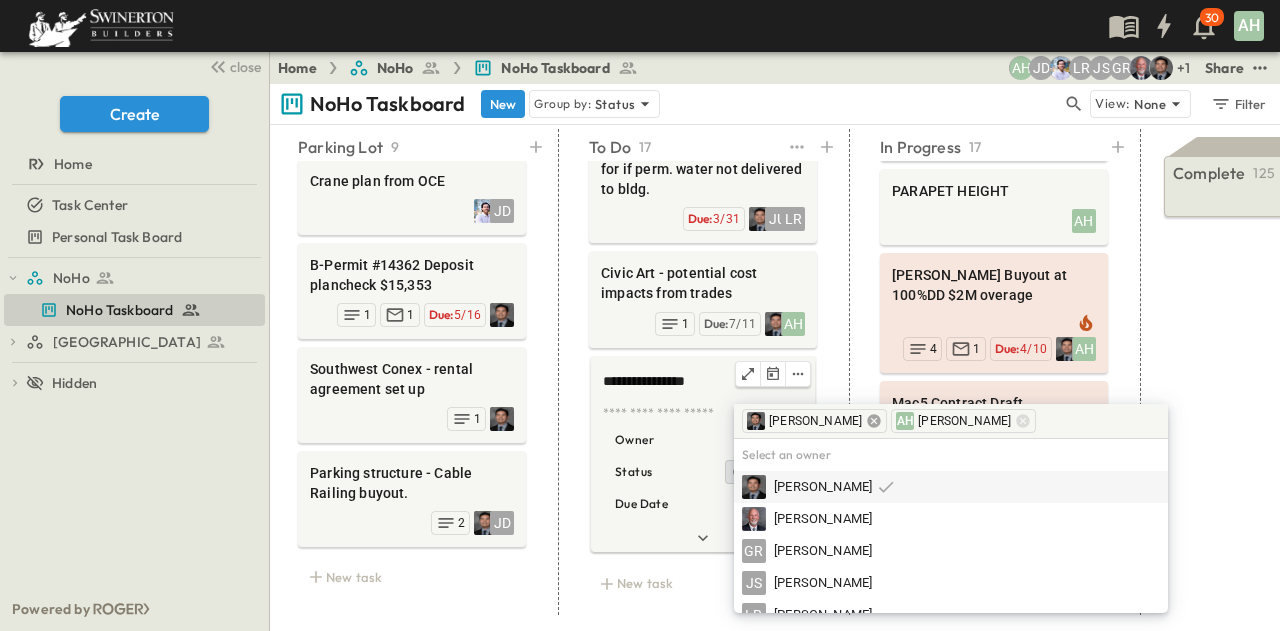 click 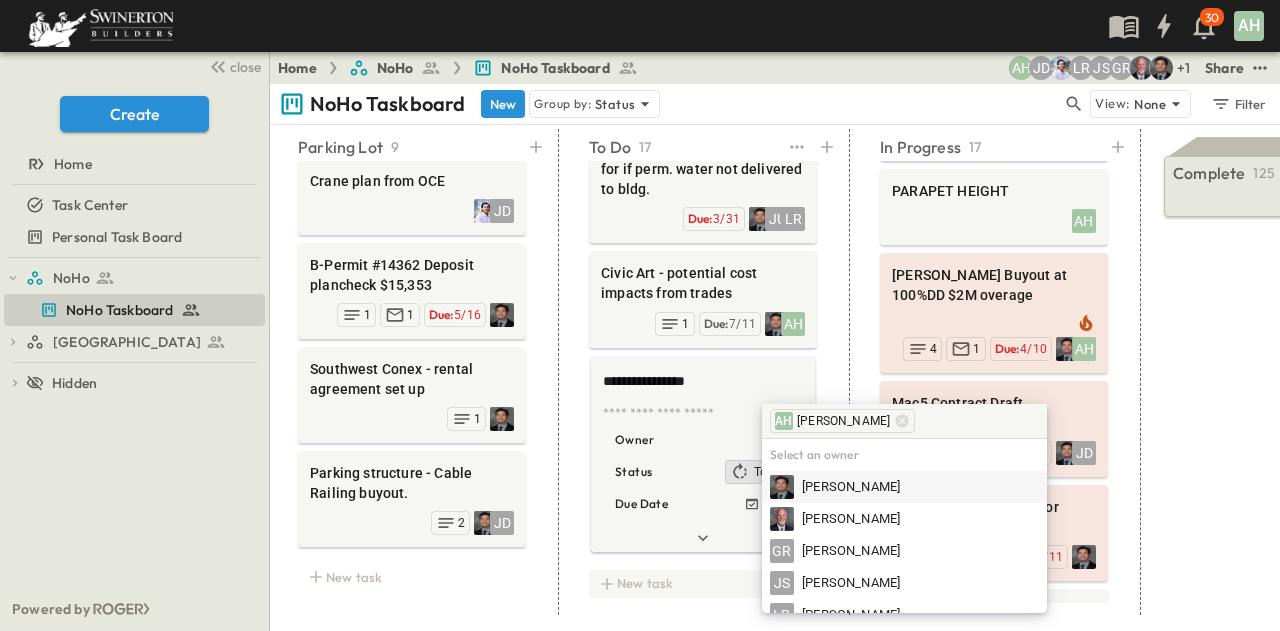 click on "New task" at bounding box center [703, 584] 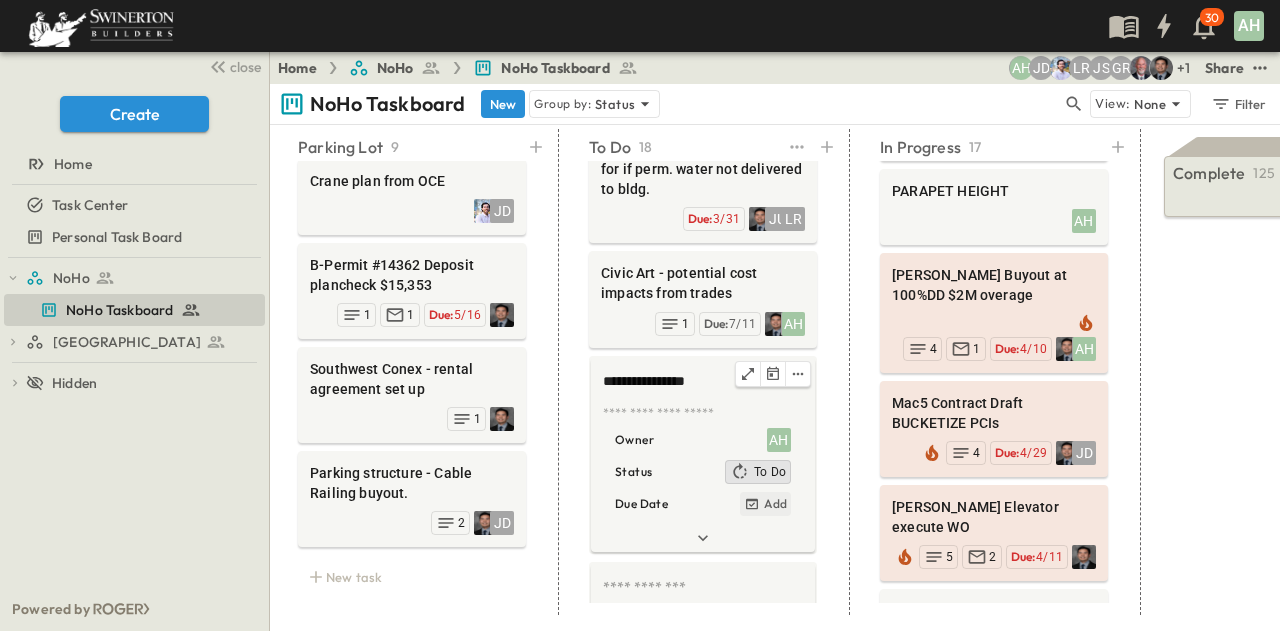click on "Add" at bounding box center [775, 504] 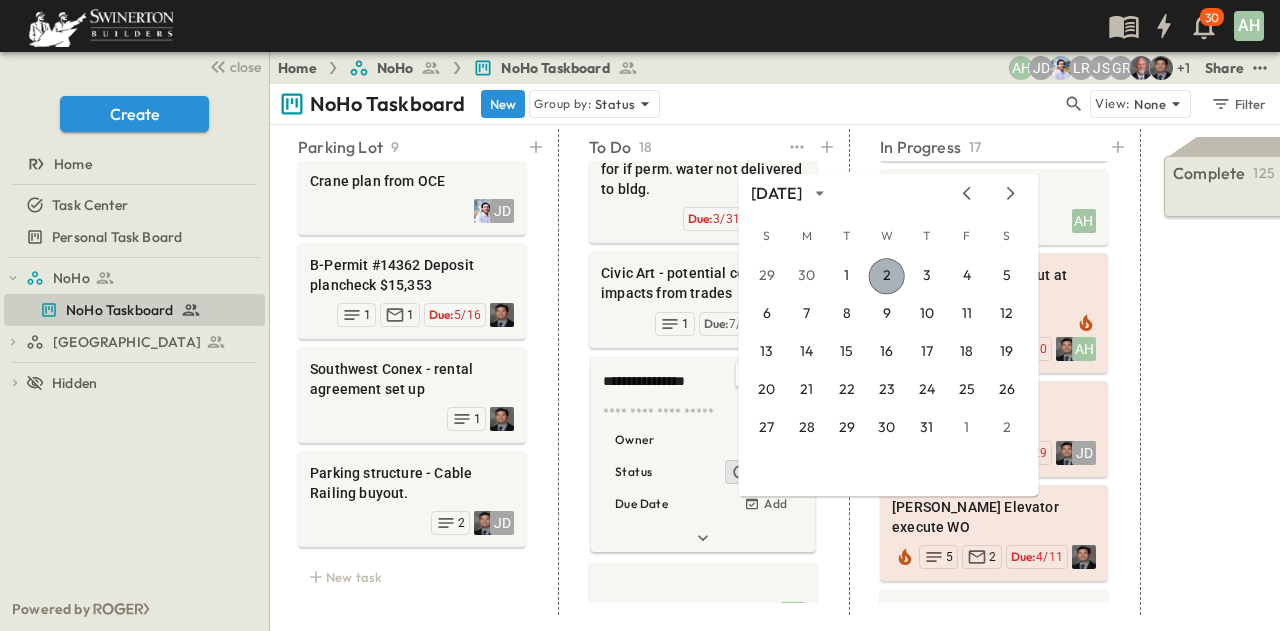 click on "2" at bounding box center (887, 276) 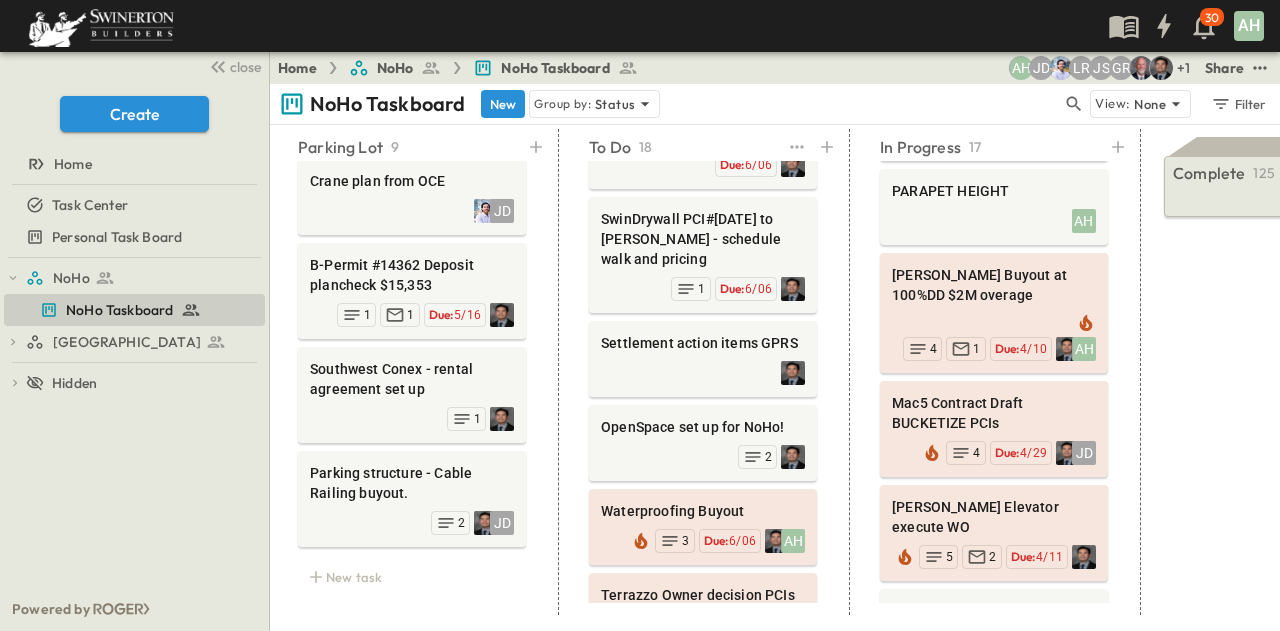 scroll, scrollTop: 0, scrollLeft: 1, axis: horizontal 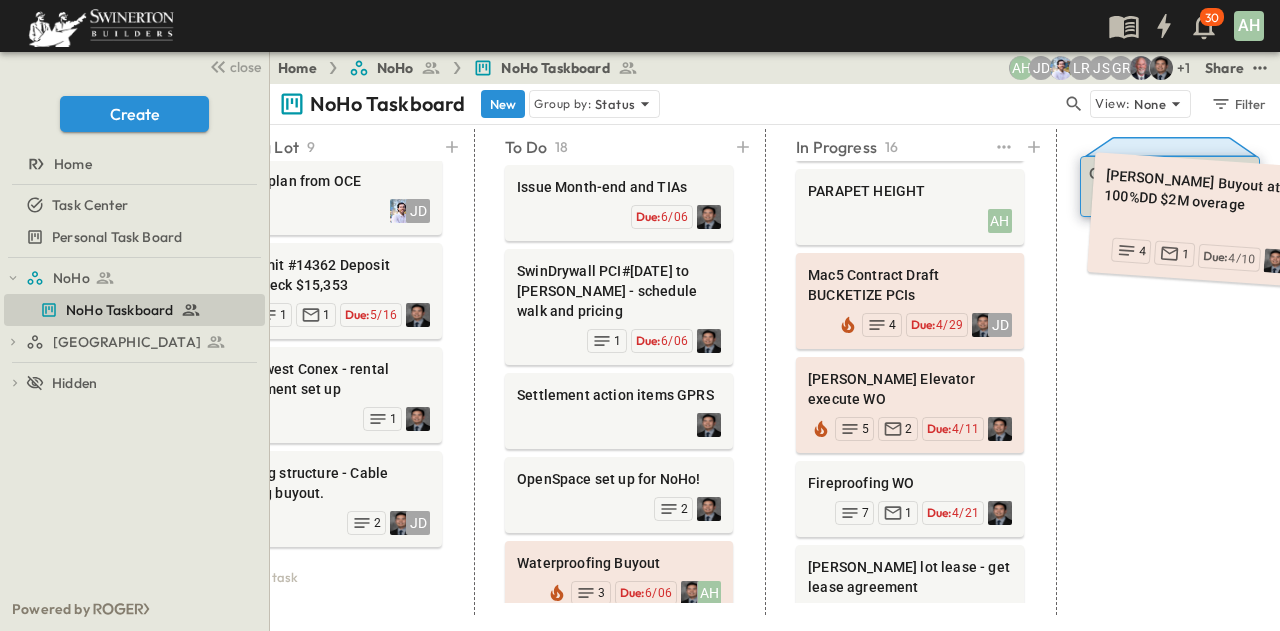 drag, startPoint x: 930, startPoint y: 281, endPoint x: 1140, endPoint y: 193, distance: 227.69278 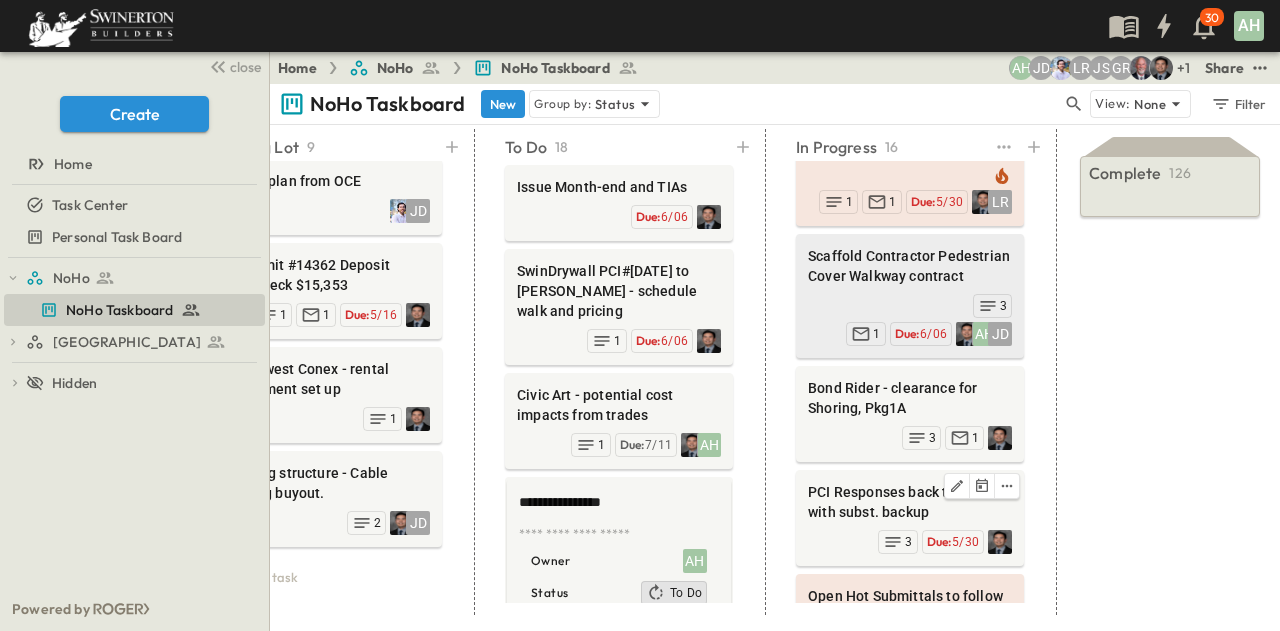 scroll, scrollTop: 300, scrollLeft: 11, axis: both 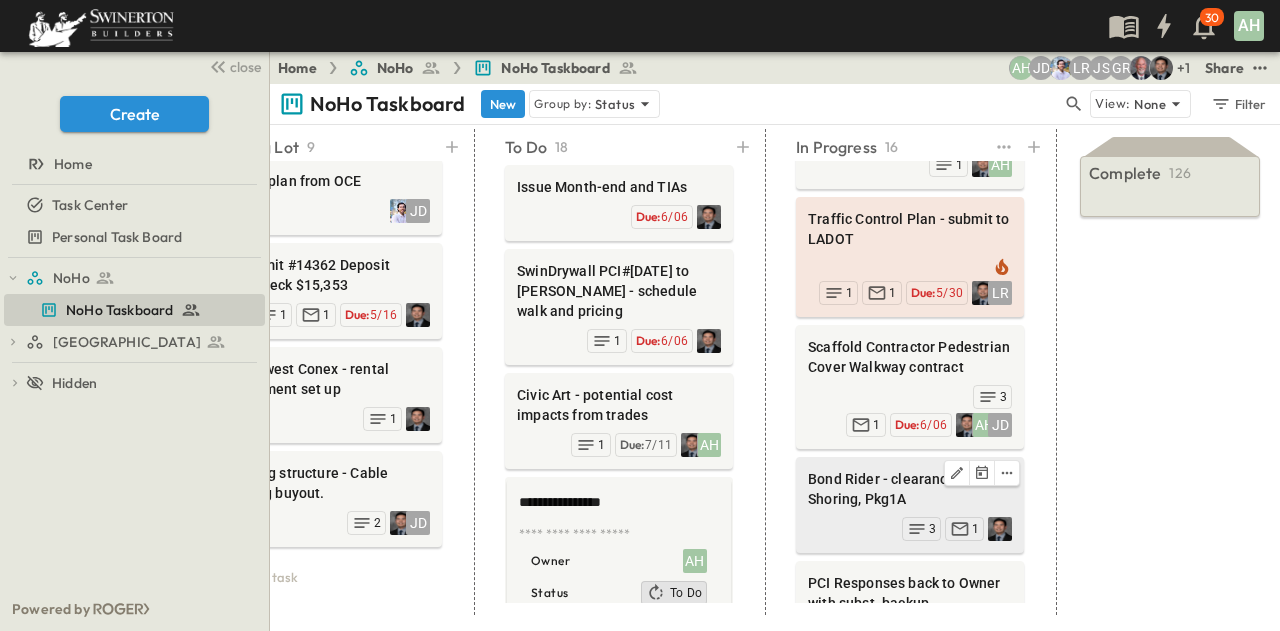 click on "Bond Rider - clearance for Shoring, Pkg1A" at bounding box center [910, 489] 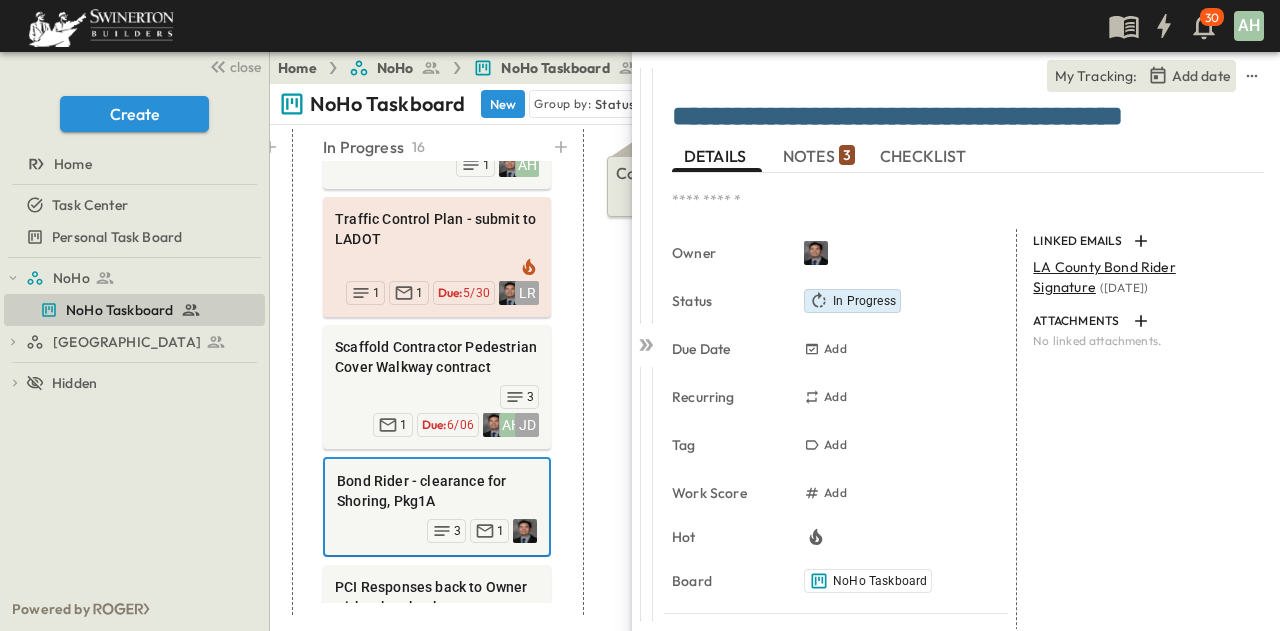 scroll, scrollTop: 0, scrollLeft: 648, axis: horizontal 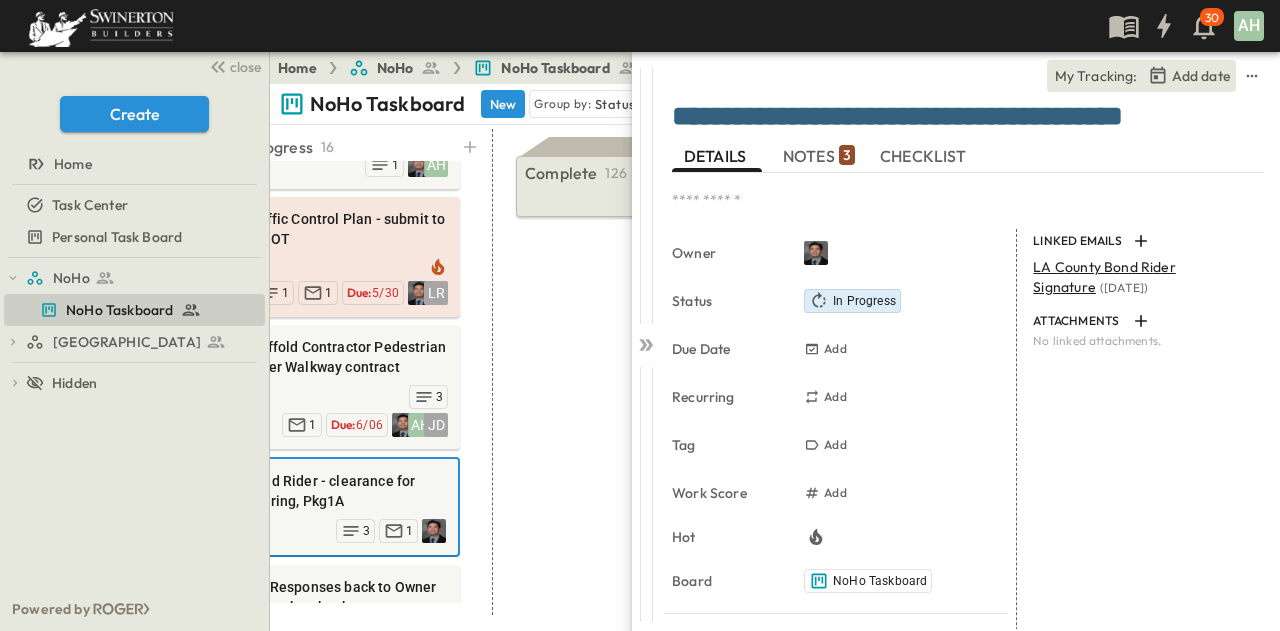 drag, startPoint x: 1132, startPoint y: 117, endPoint x: 1277, endPoint y: 114, distance: 145.03104 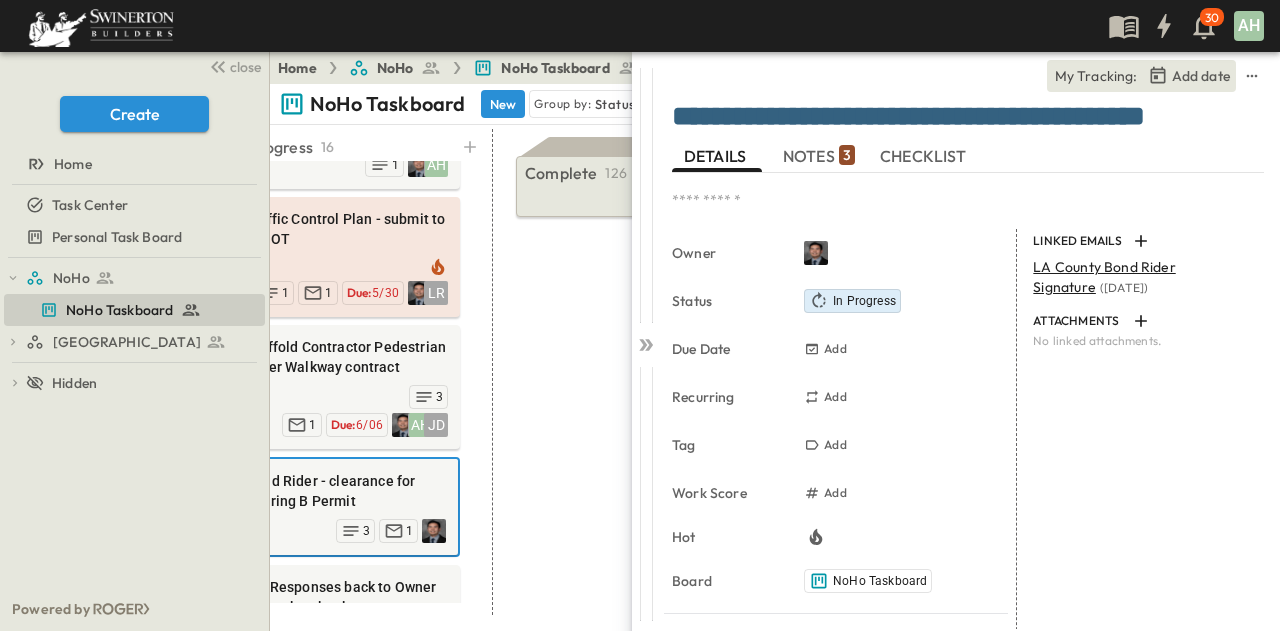 type on "**********" 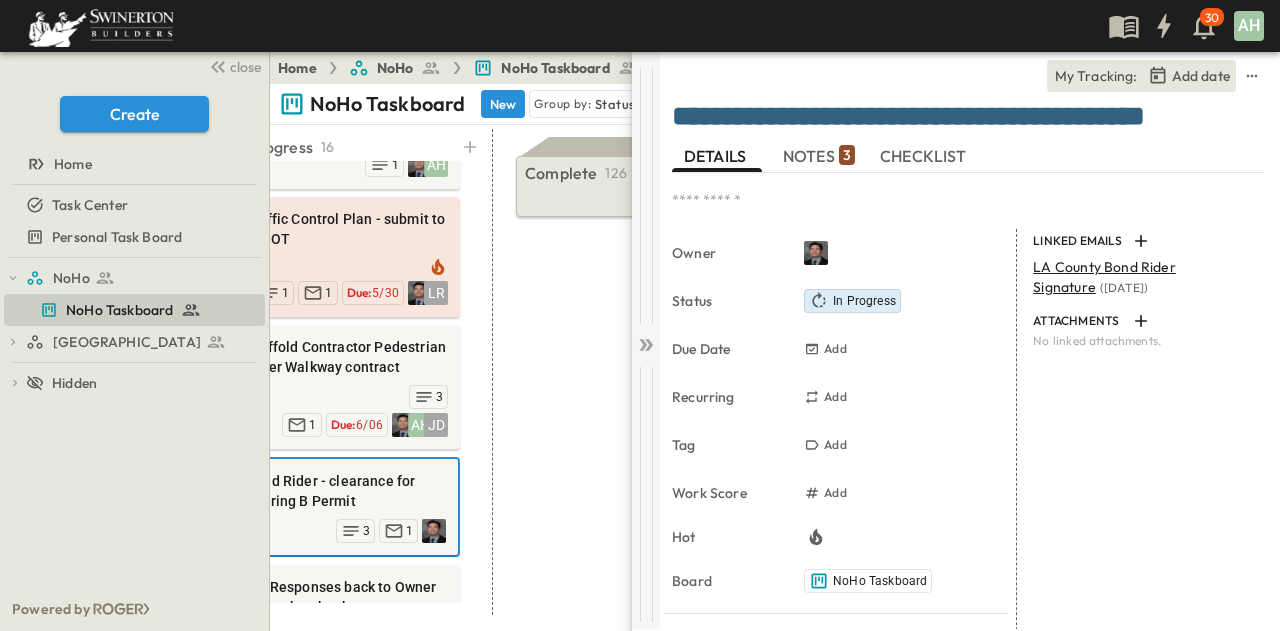 click 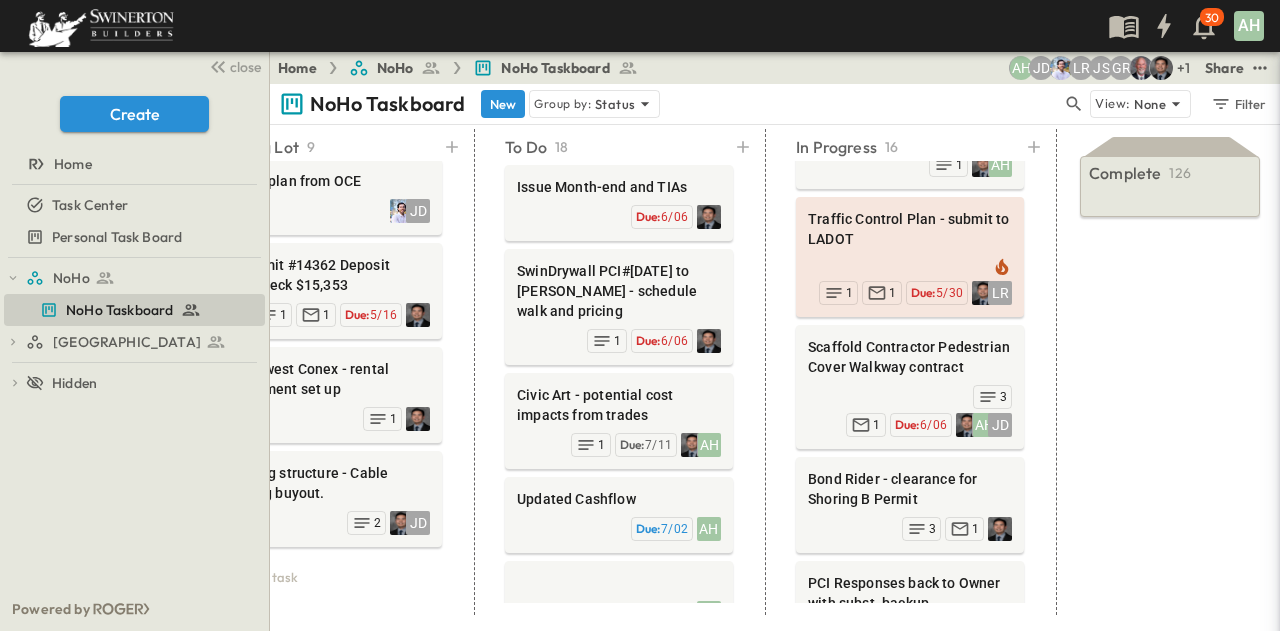 scroll, scrollTop: 0, scrollLeft: 0, axis: both 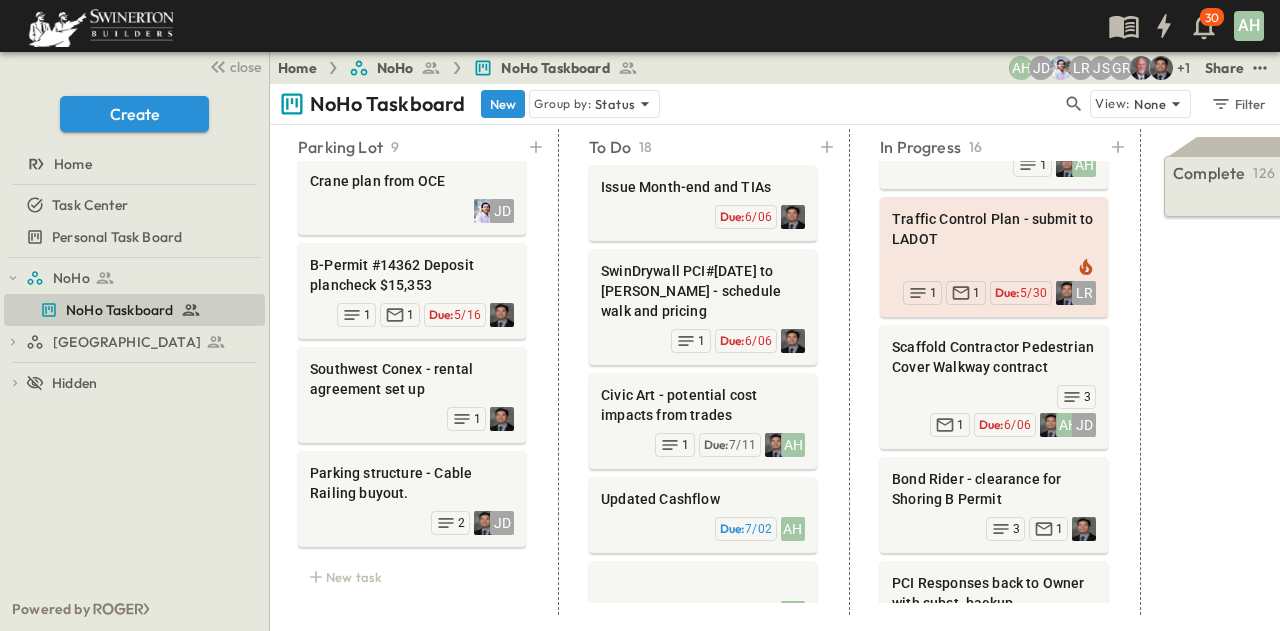 click on "Complete 126 [PERSON_NAME] Buyout at 100%DD $2M overage AH Due: 4/10 1 4 Temp Power - latest is LADWP recommend change to 400A (in lieu of 600A) AH Due: 5/30 1 JD Pending Items download and clarifications 1 BIM coordination for [PERSON_NAME] Bros. - Kickers? History of Baseline Schedule history? TMI TRAFFIC CONTROL Issue WO AH Due: 5/13 1 6 Site Utilities Buyout / PCI#0050 AH Due: 4/11 1 4 New Risk Alert for Plaster exterior damage by [PERSON_NAME] Parking Structure BUYOUT Due: 4/18 Pay App#18 draft Reformatted - submit by [DATE] Due: 5/13 2 Teleworker & Gateway - Return and get credit back IT AH Due: 5/16 1 Open New PCI#97 Backcharge for [PERSON_NAME] - save all emails in folder Due: 5/20 1 Performance Bond signature from [PERSON_NAME] Due: 4/11 Key Air SCO for construction CONTRACT JD Due: 4/09 4 FAA permit from OCE JD Due: 5/05 Demo encroachment curb and sawcut asphalt neighbor AH LR Due: 4/17 1 5 Trend Log PCIs to present to [PERSON_NAME] - OCO grouping Due: 11/07 1 Parking Structure REVISED proposal  JD 1 2 Bid level - [PERSON_NAME] 1 4" at bounding box center [1255, 372] 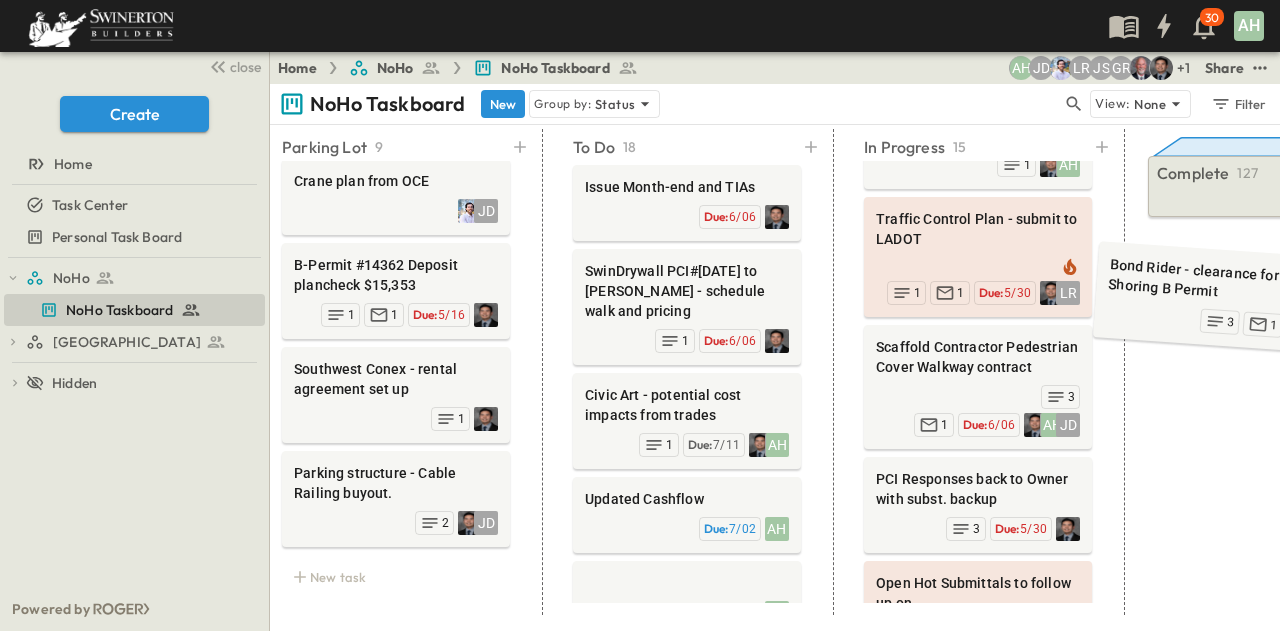 scroll, scrollTop: 0, scrollLeft: 84, axis: horizontal 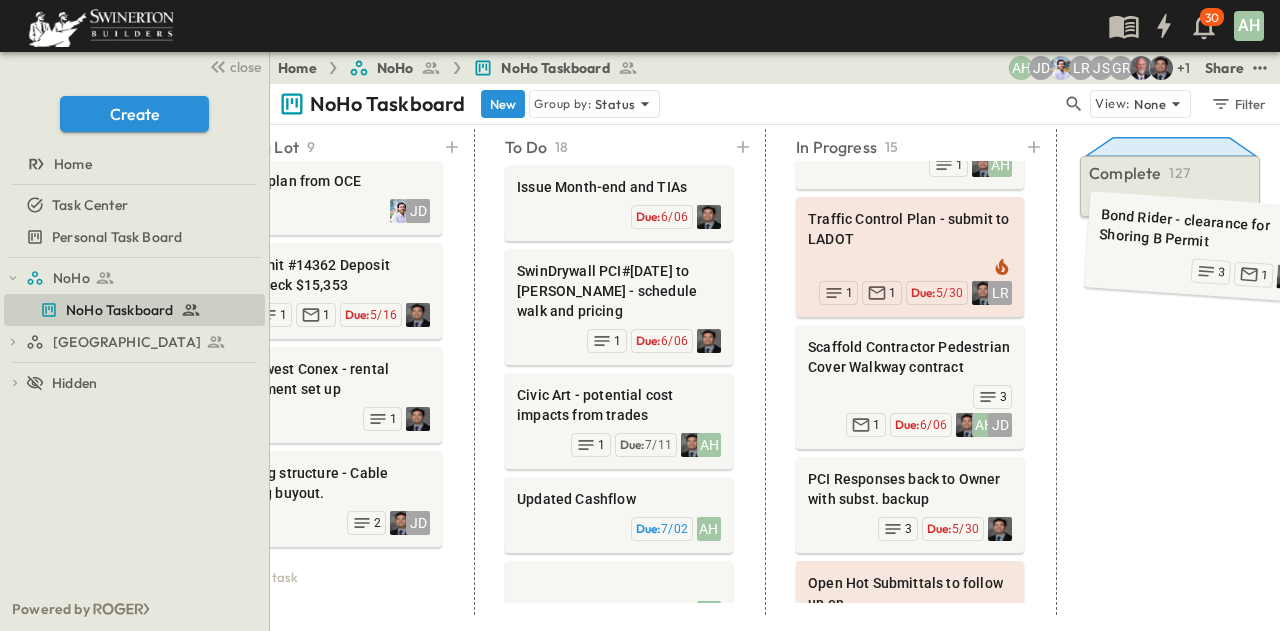 drag, startPoint x: 900, startPoint y: 469, endPoint x: 1118, endPoint y: 227, distance: 325.71152 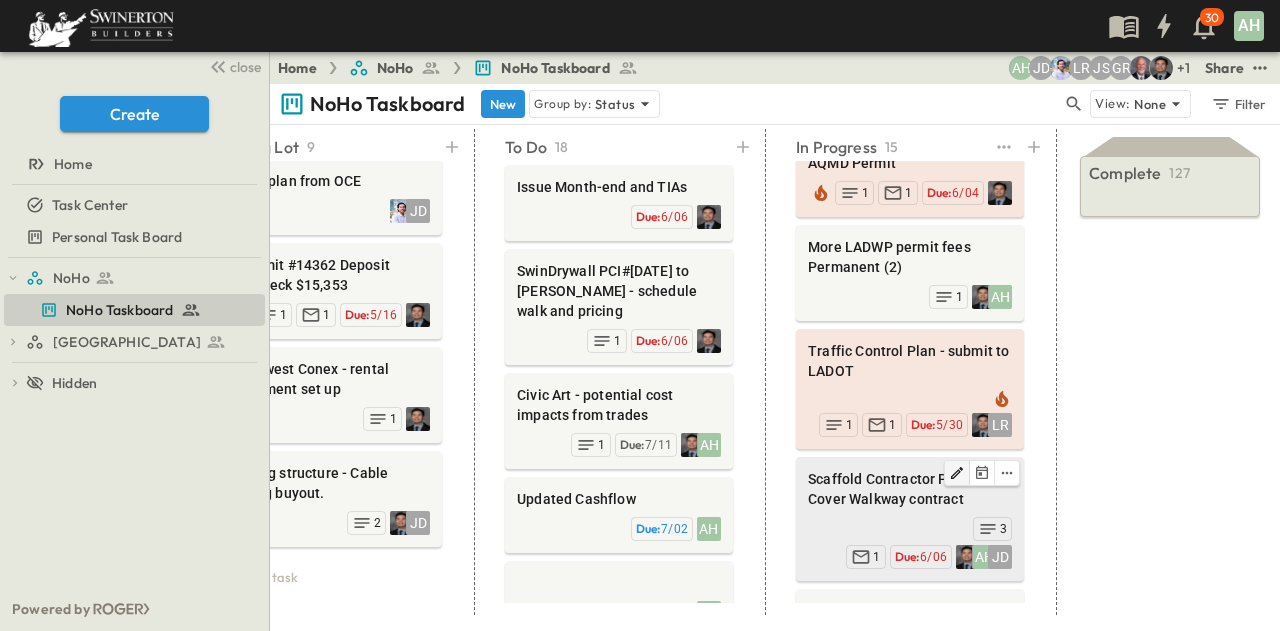 scroll, scrollTop: 200, scrollLeft: 11, axis: both 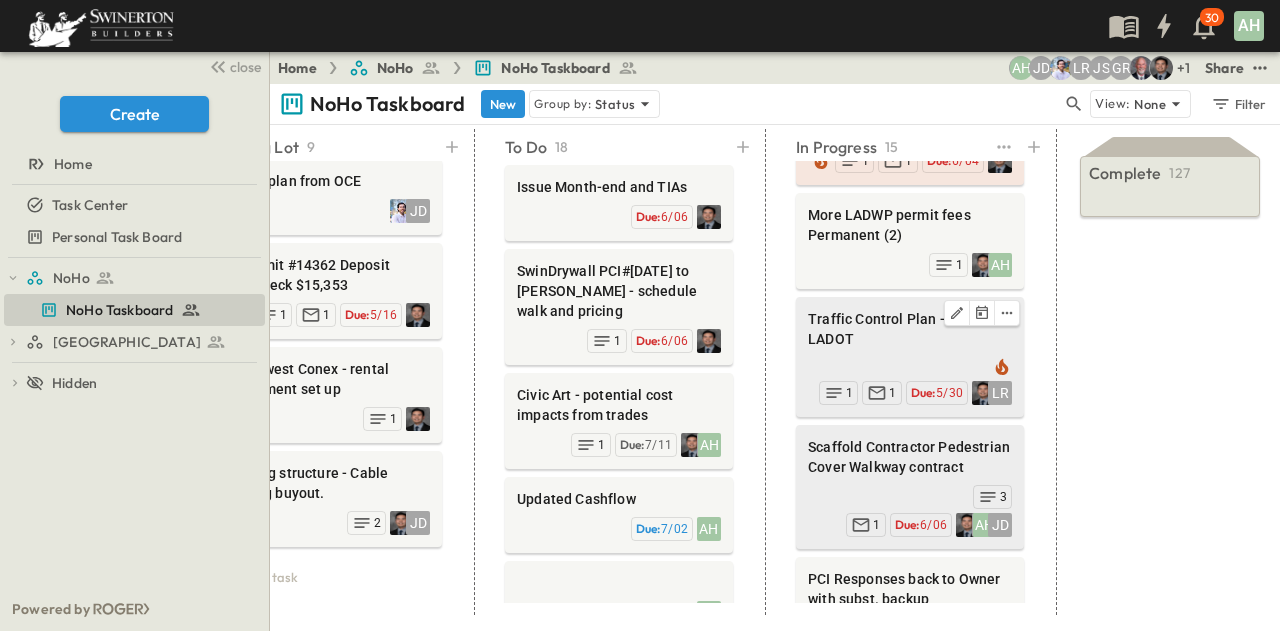 click on "Traffic Control Plan - submit to LADOT" at bounding box center [910, 329] 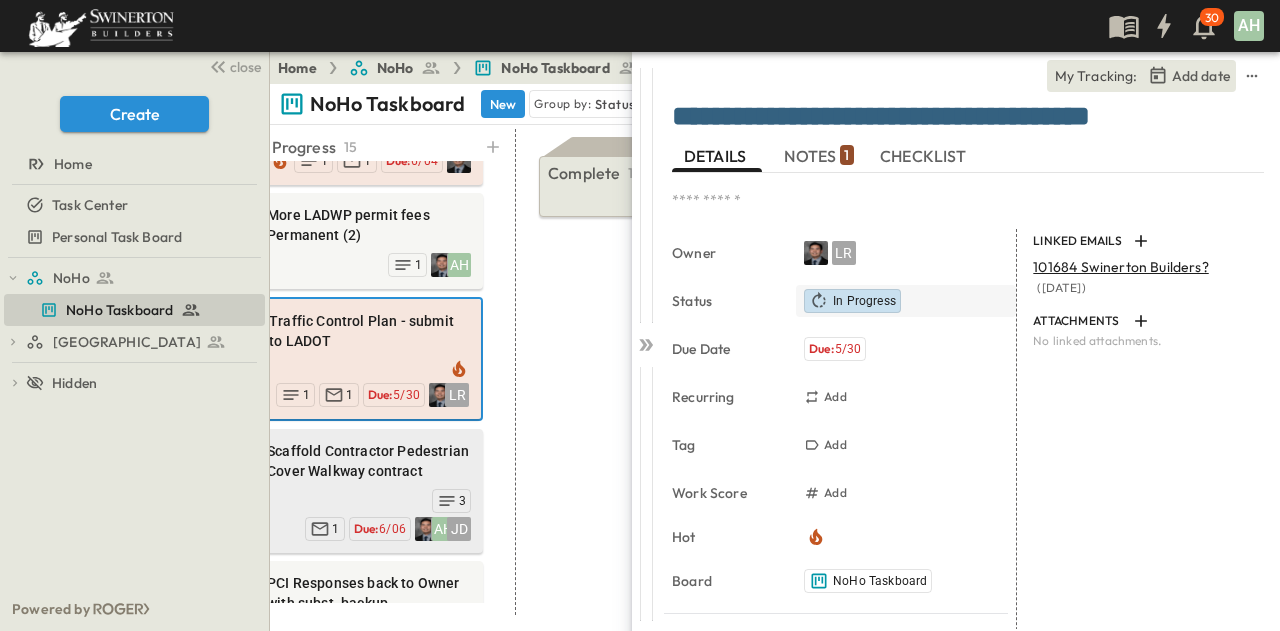 scroll, scrollTop: 0, scrollLeft: 648, axis: horizontal 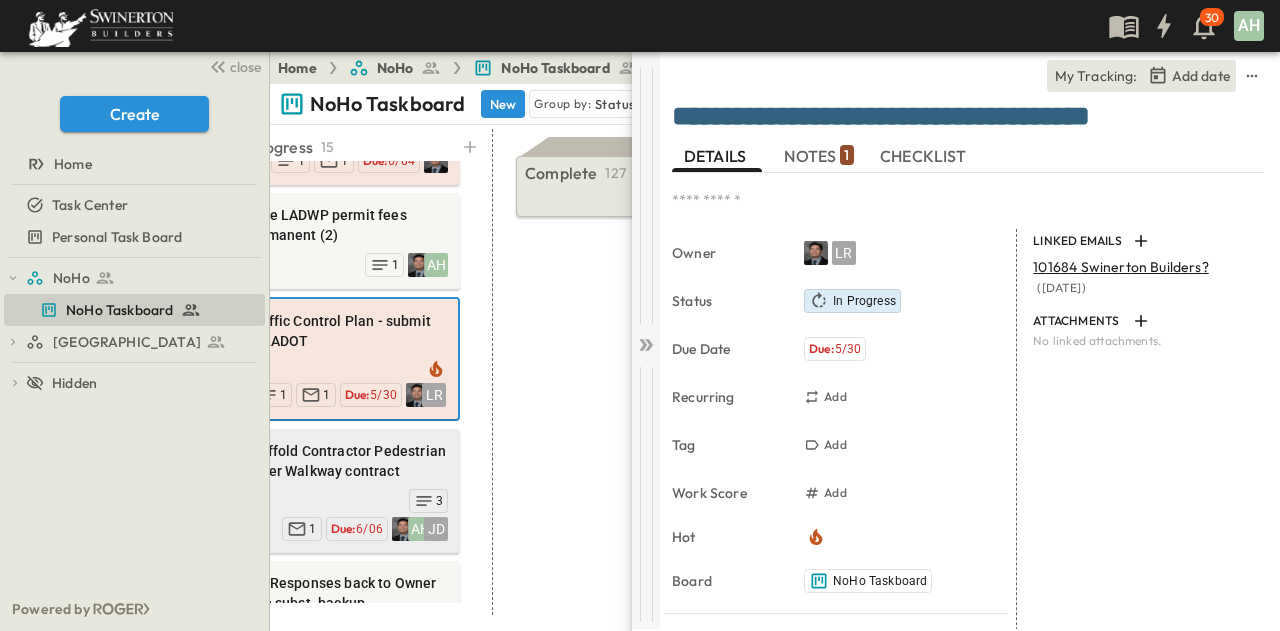 click 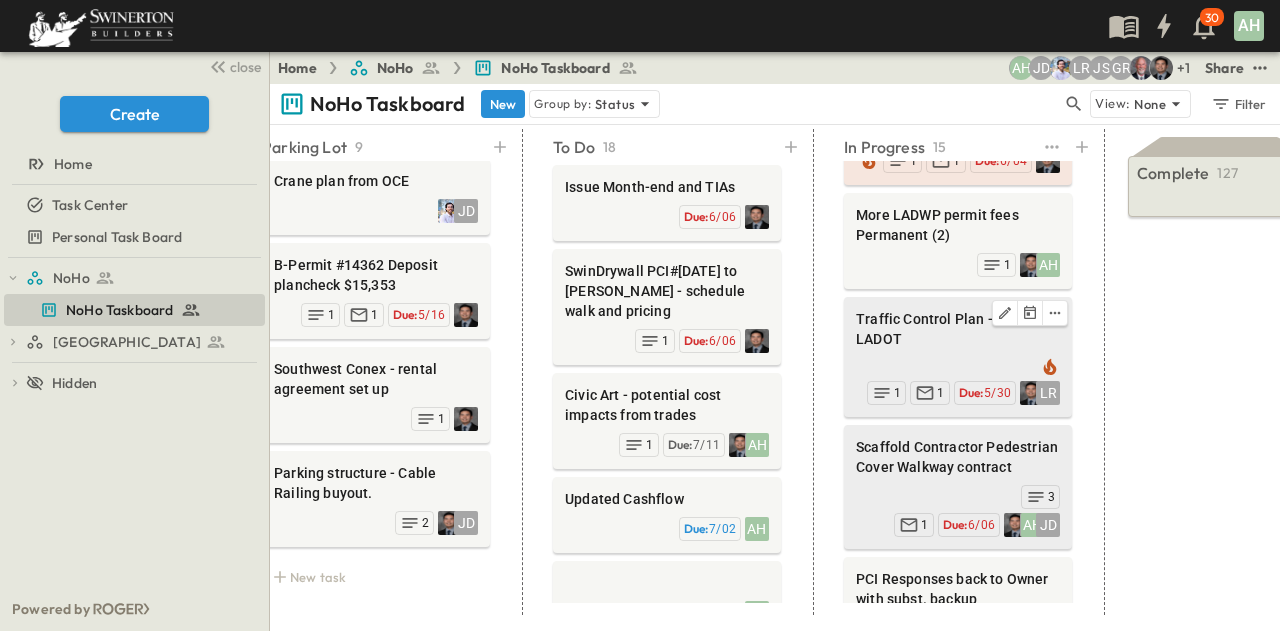 scroll, scrollTop: 0, scrollLeft: 0, axis: both 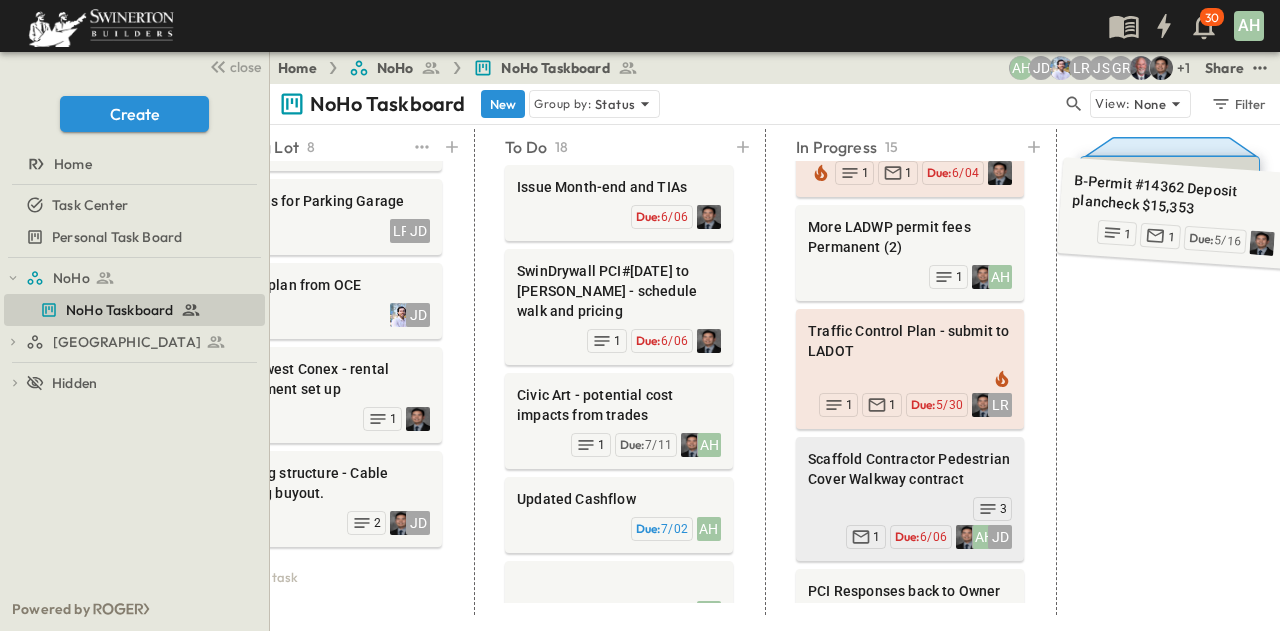 drag, startPoint x: 371, startPoint y: 262, endPoint x: 1133, endPoint y: 182, distance: 766.188 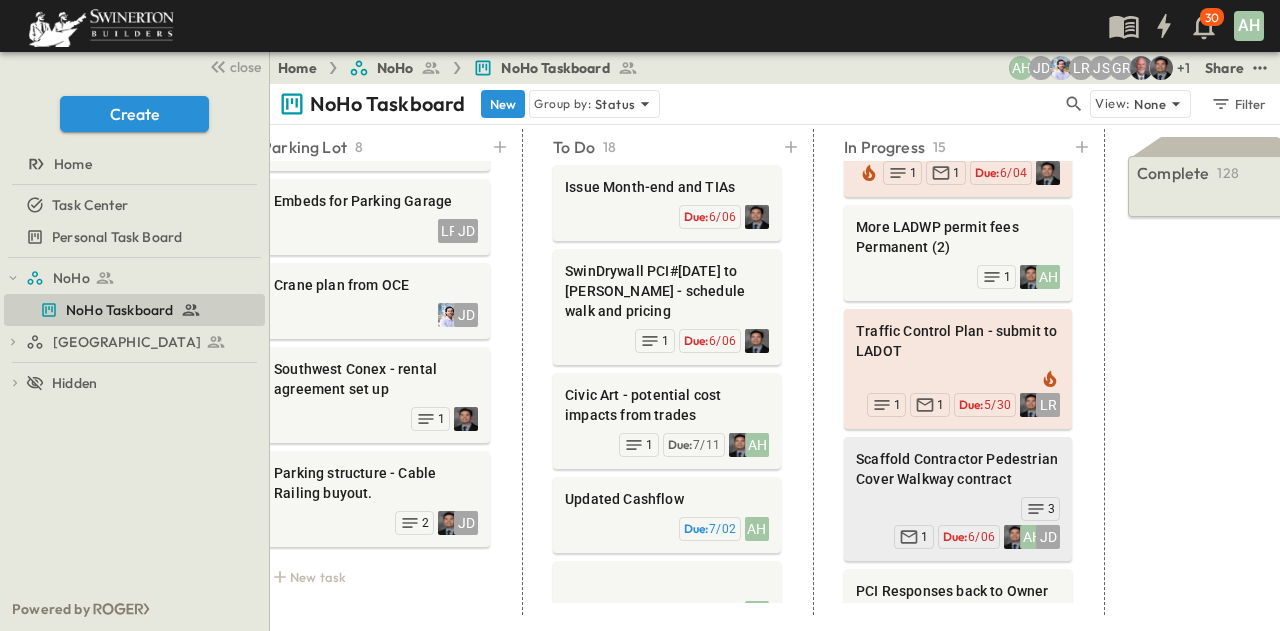 scroll, scrollTop: 0, scrollLeft: 0, axis: both 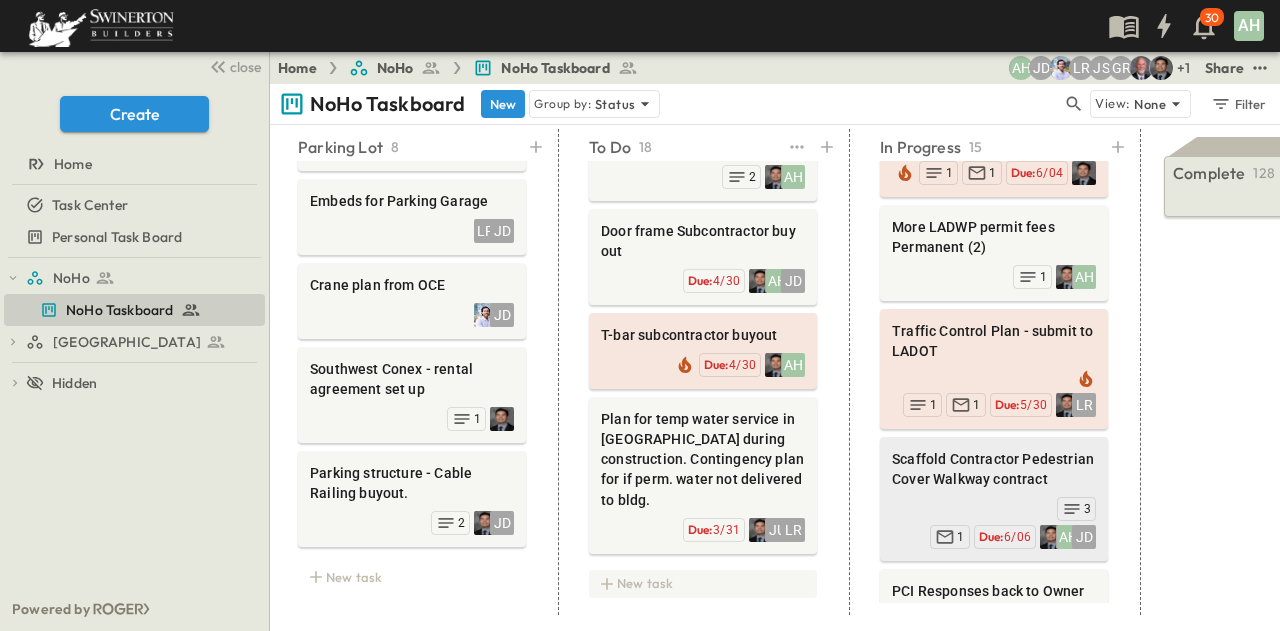 click on "New task" at bounding box center [703, 584] 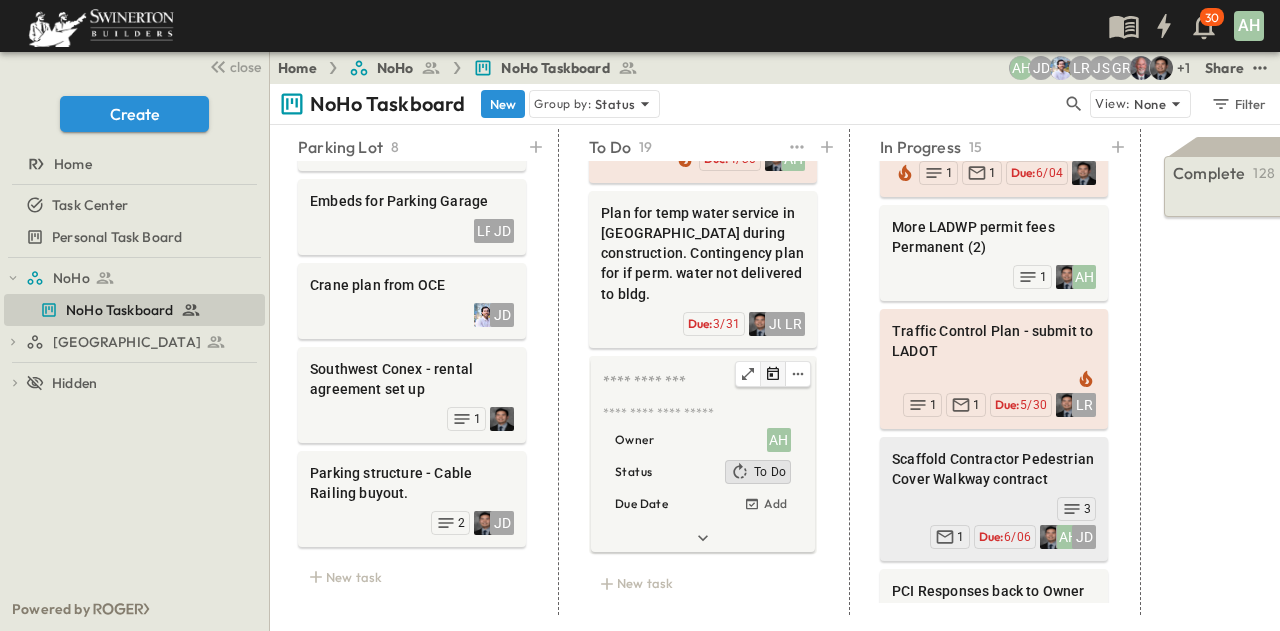 scroll, scrollTop: 1694, scrollLeft: 1, axis: both 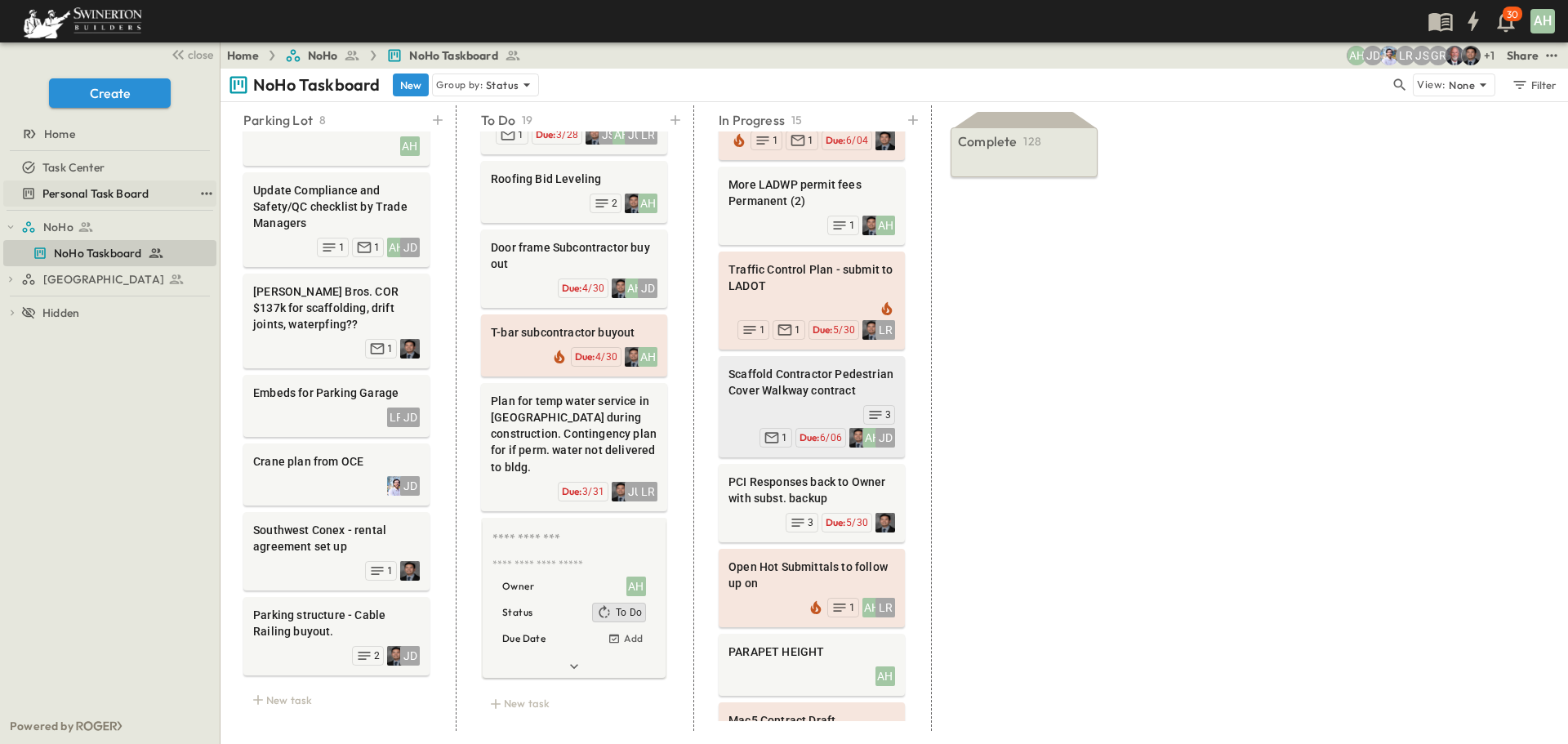 click on "Personal Task Board" at bounding box center (96, 194) 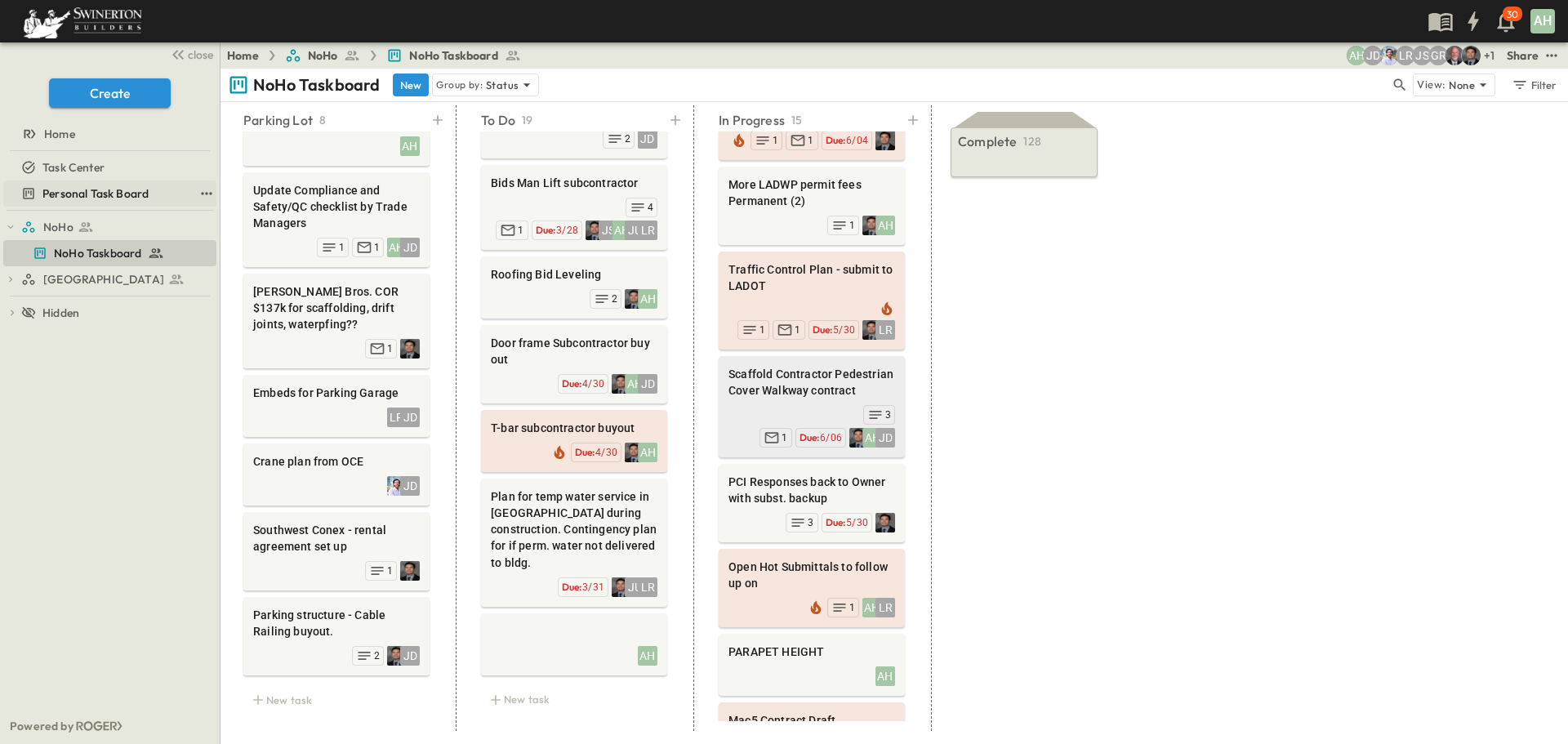 scroll, scrollTop: 0, scrollLeft: 0, axis: both 